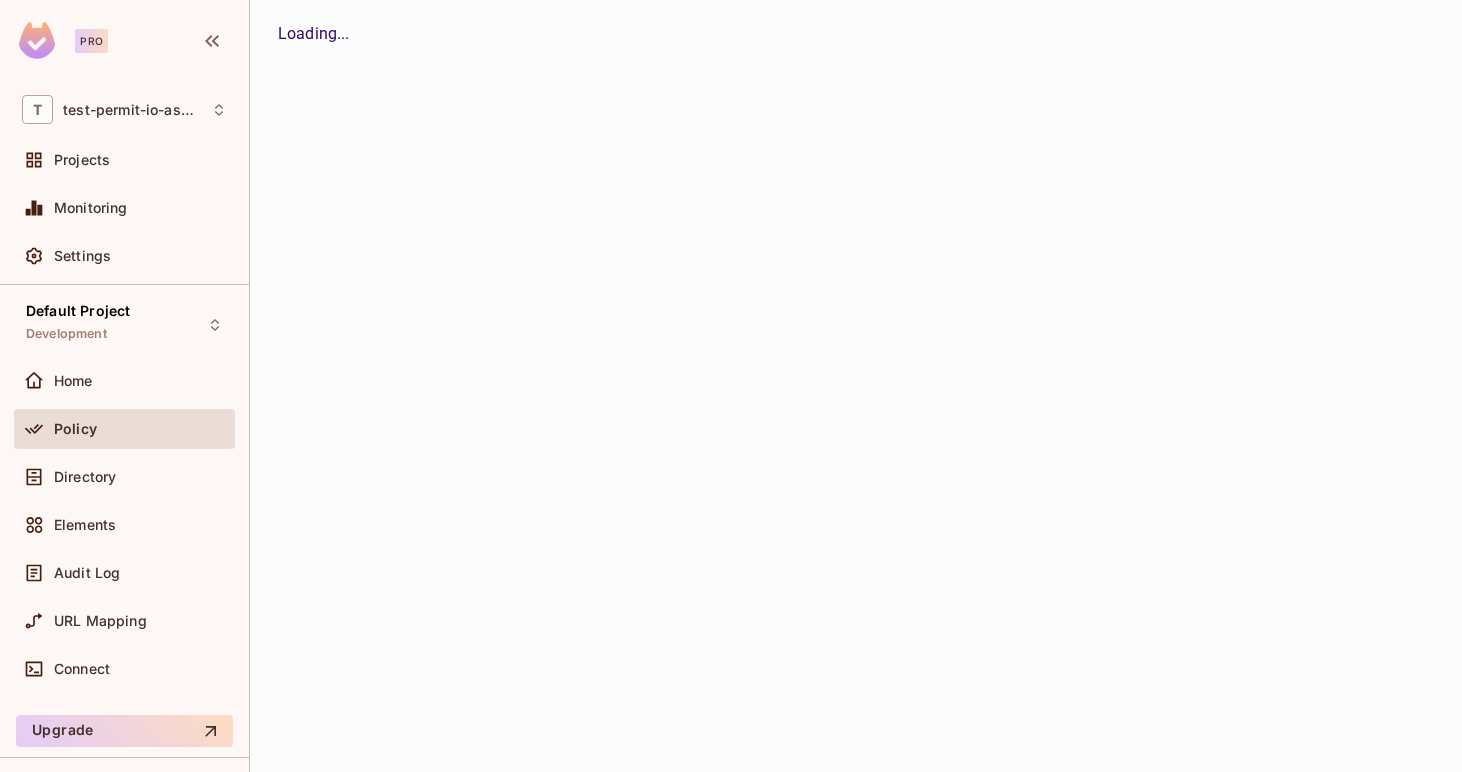 scroll, scrollTop: 0, scrollLeft: 0, axis: both 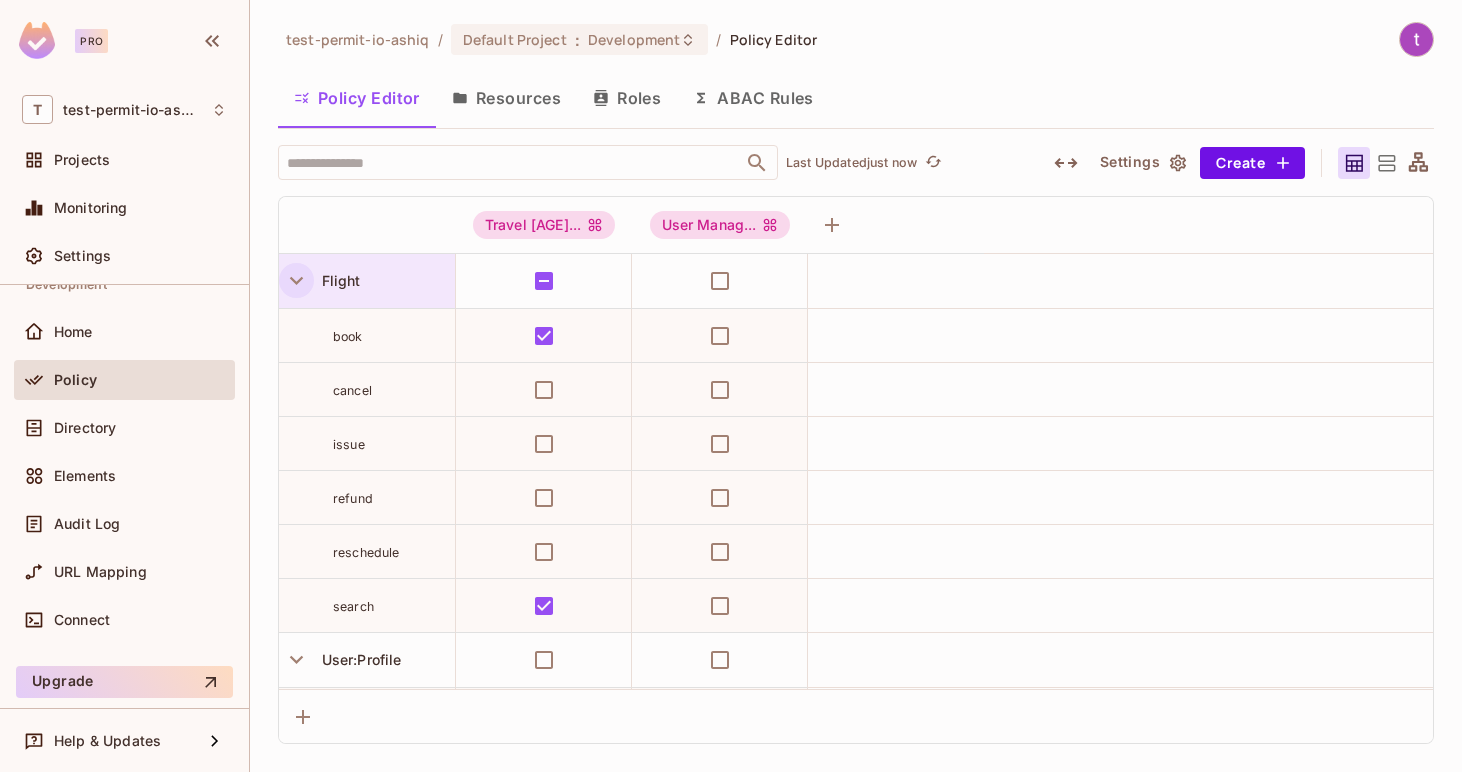 click 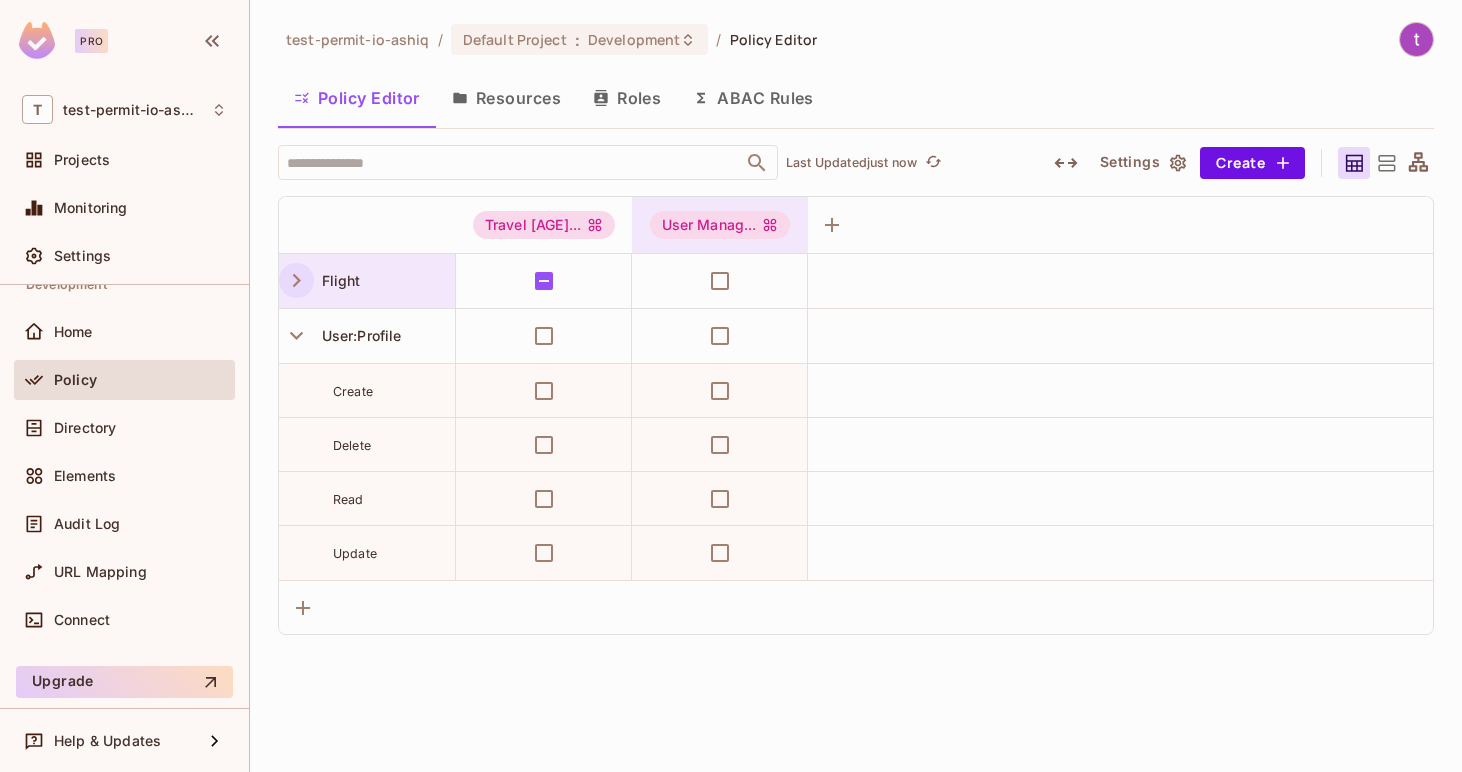 click on "User Manag..." at bounding box center [720, 225] 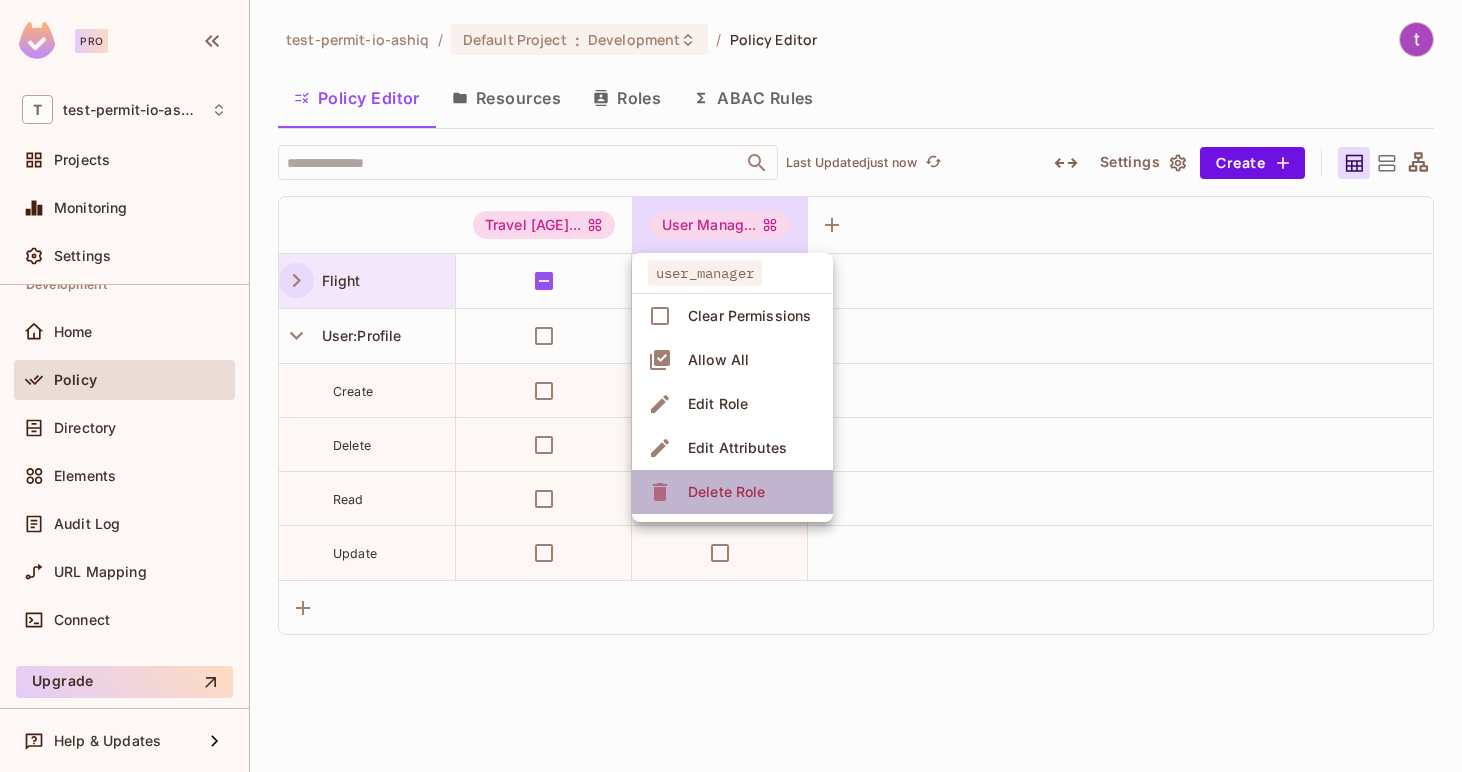 click on "Delete Role" at bounding box center [726, 492] 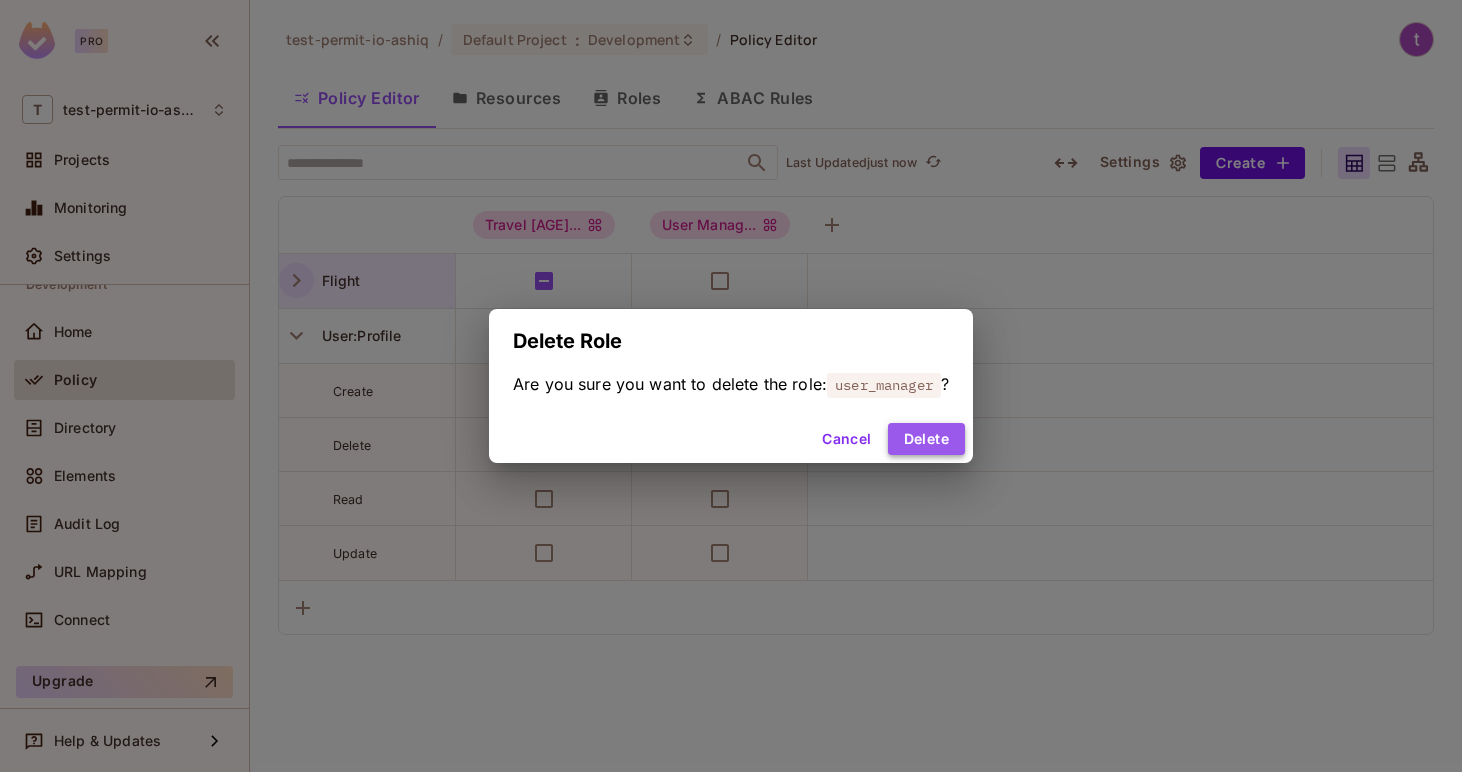 click on "Delete" at bounding box center (926, 439) 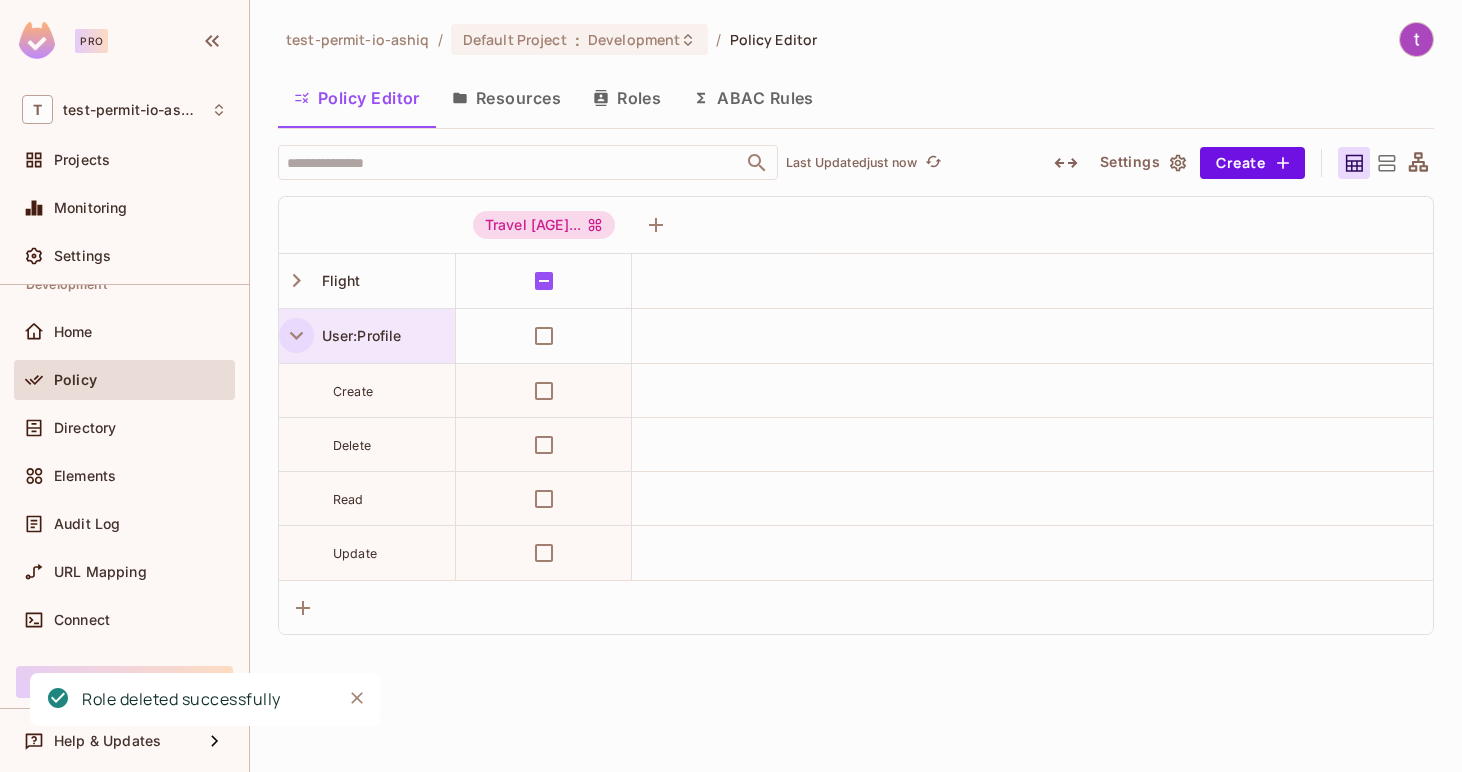 click 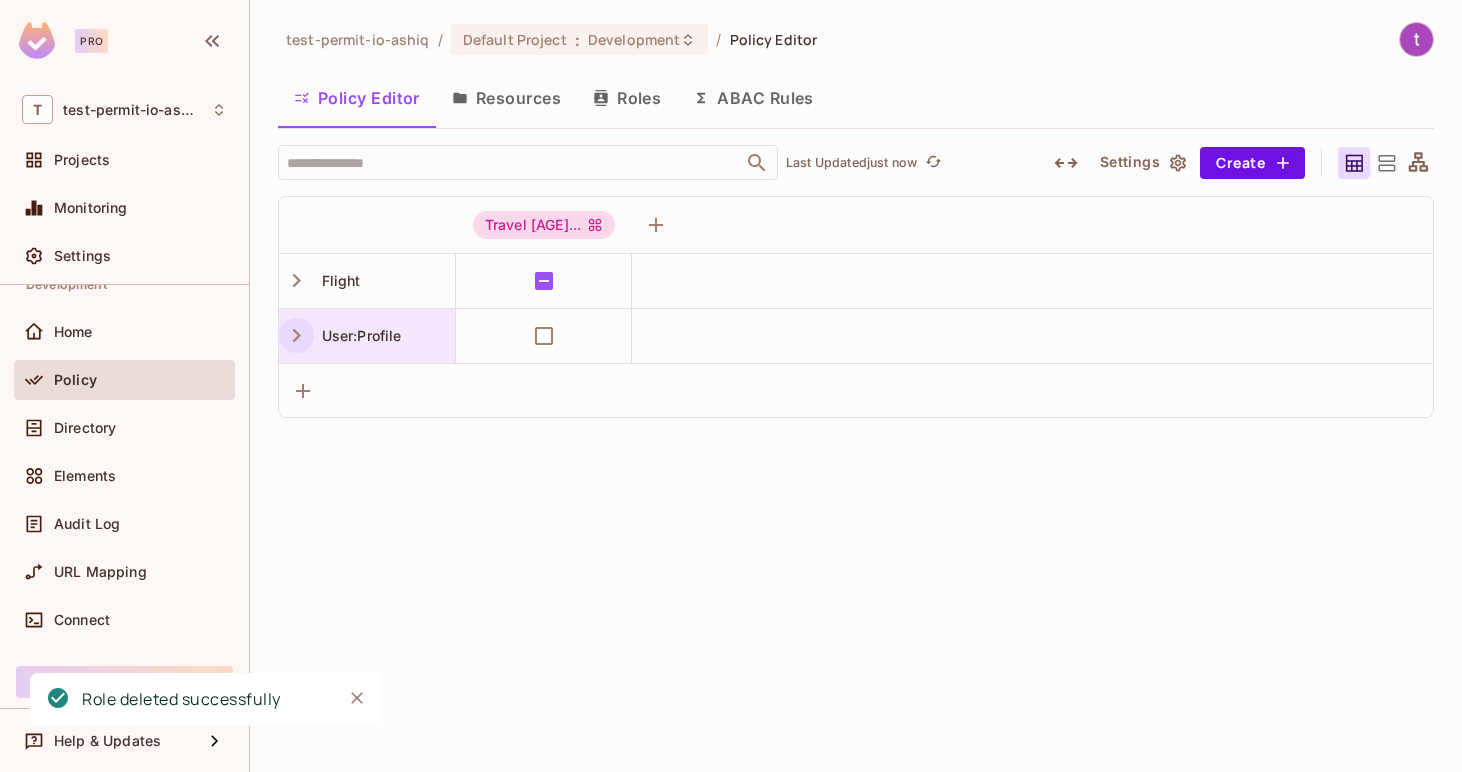 click 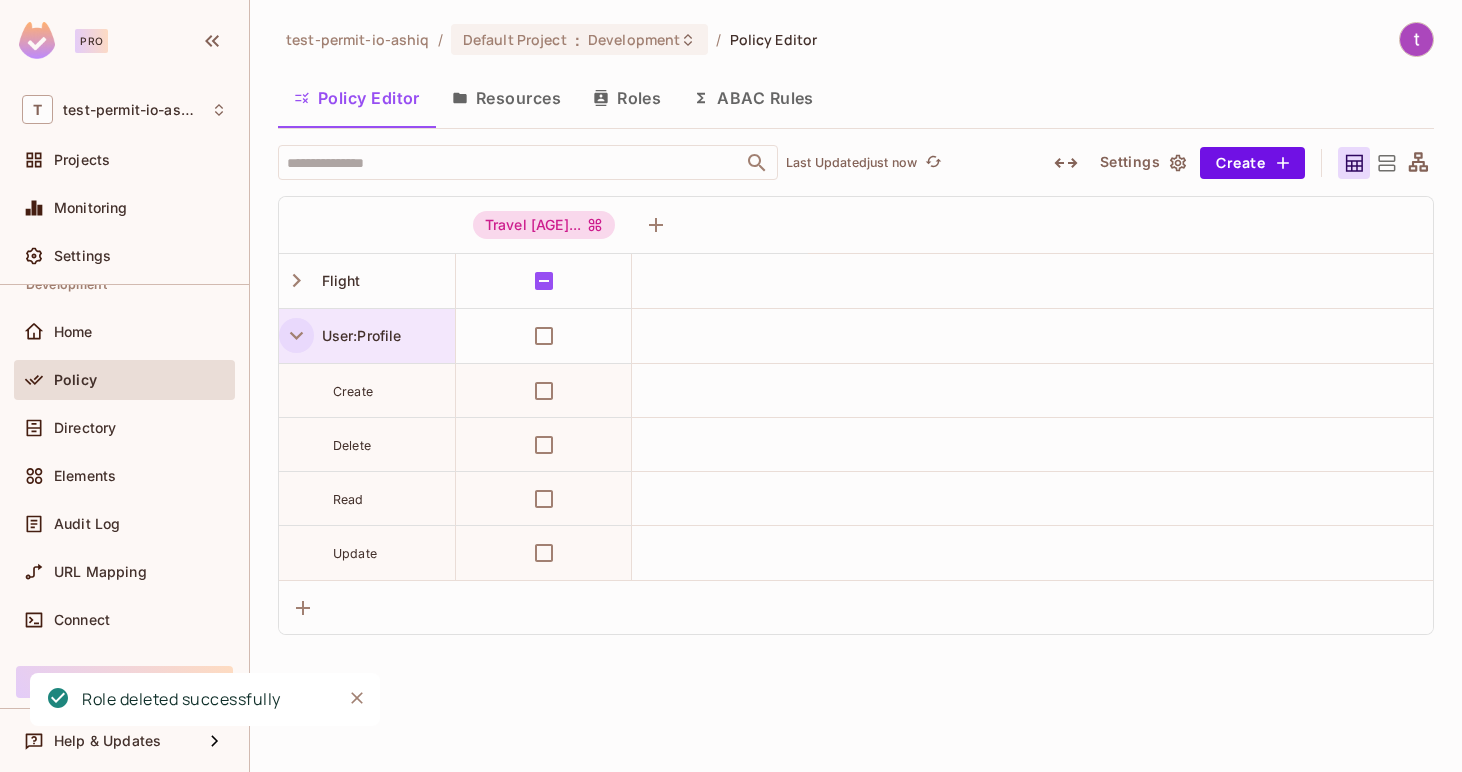 type 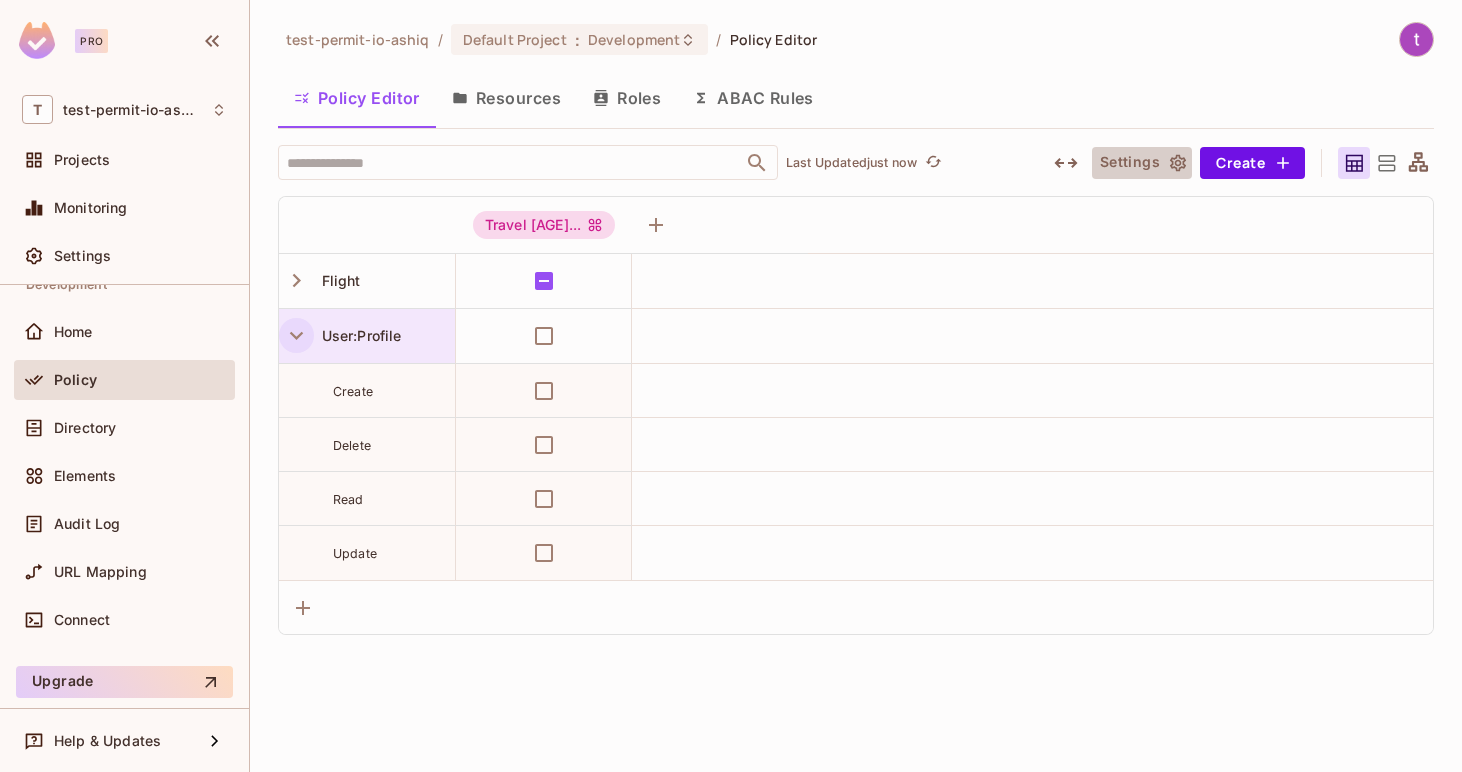 click on "Settings" at bounding box center [1142, 163] 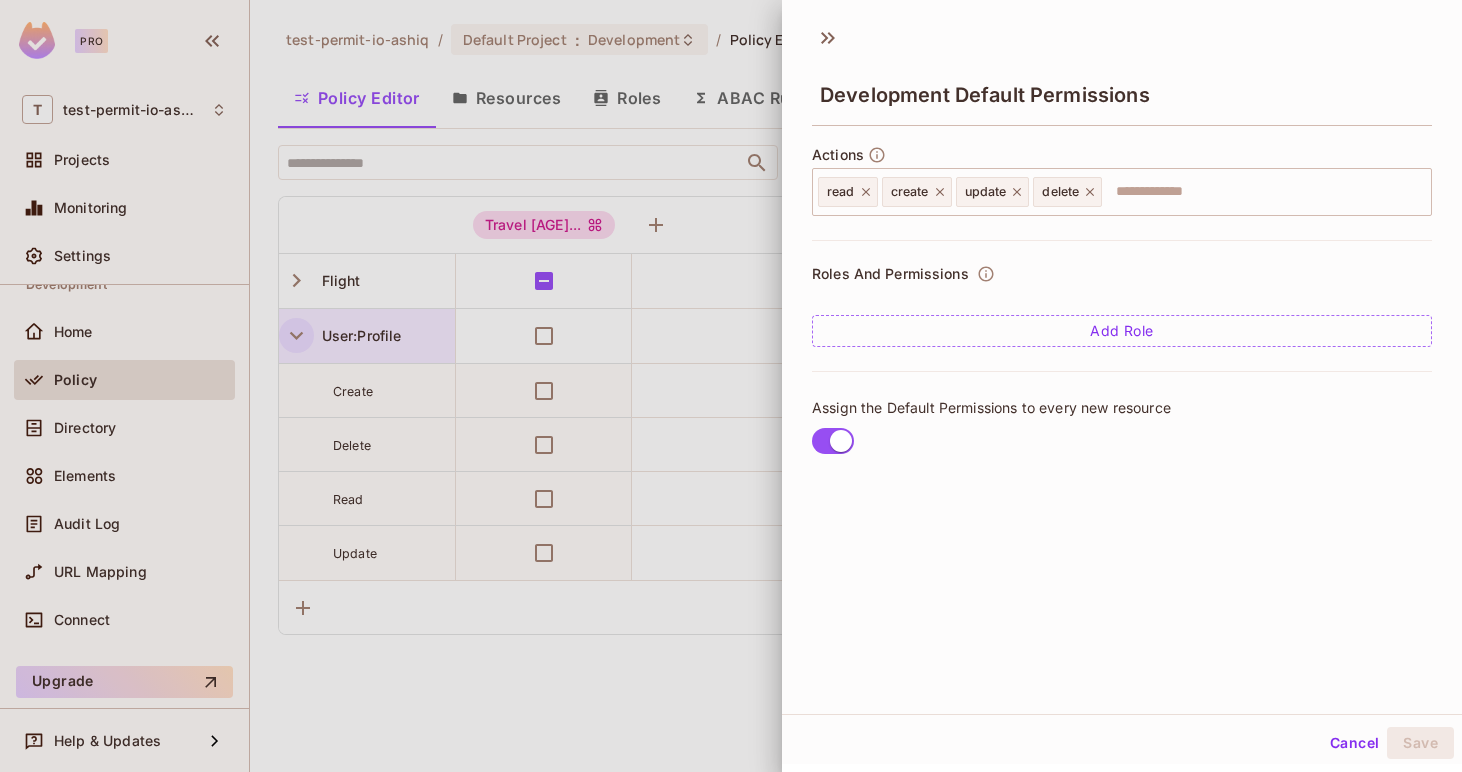click at bounding box center [731, 386] 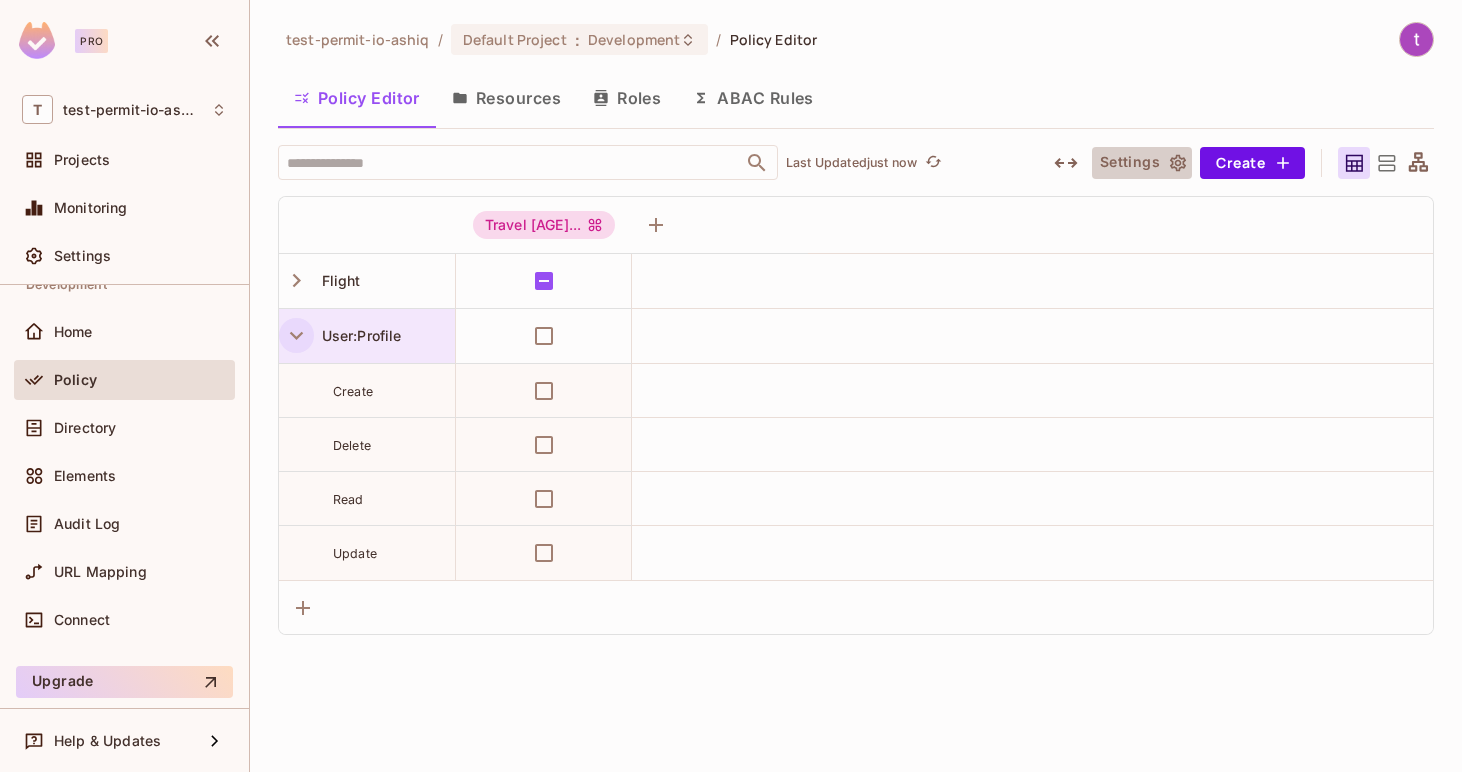 click 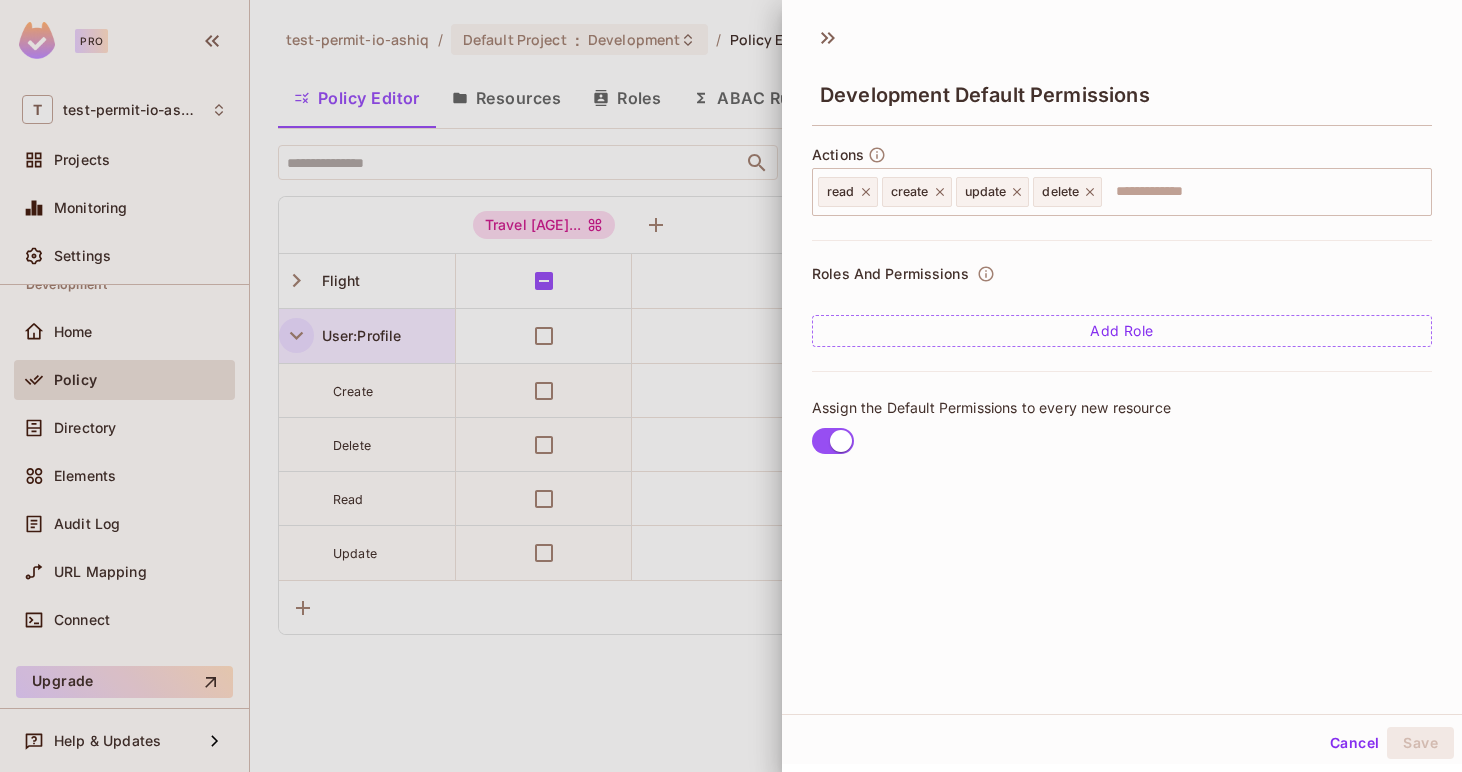 click at bounding box center (731, 386) 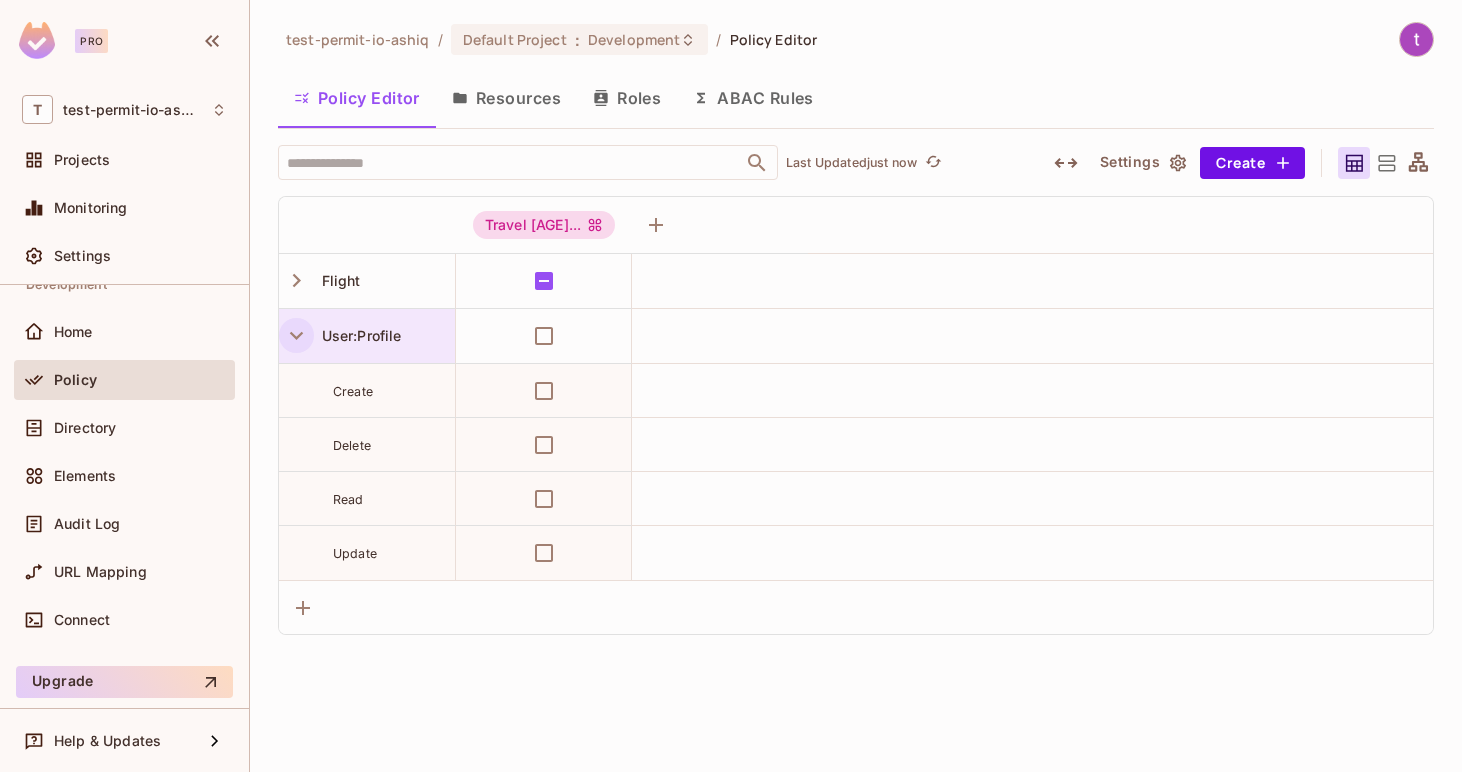 click on "Resources" at bounding box center [506, 98] 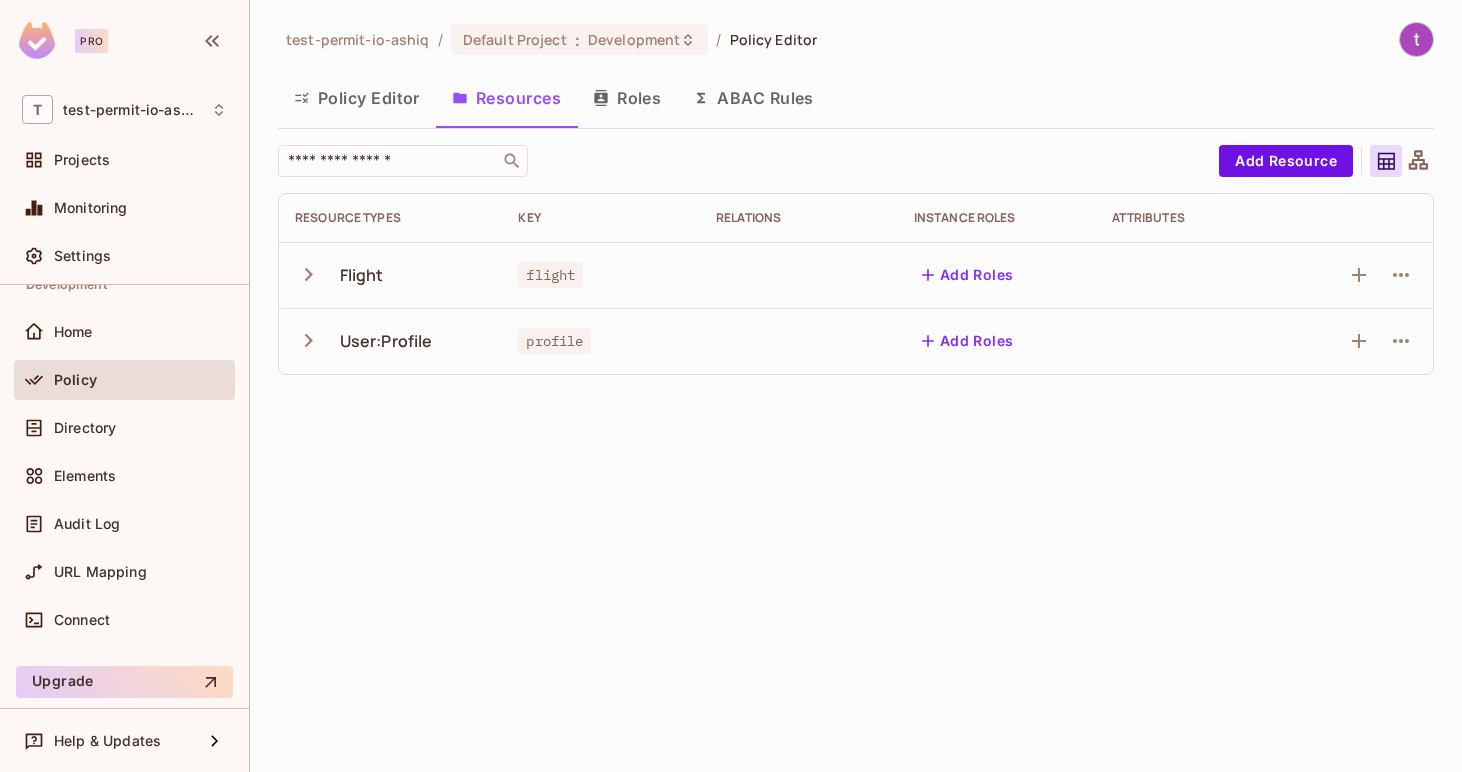 click 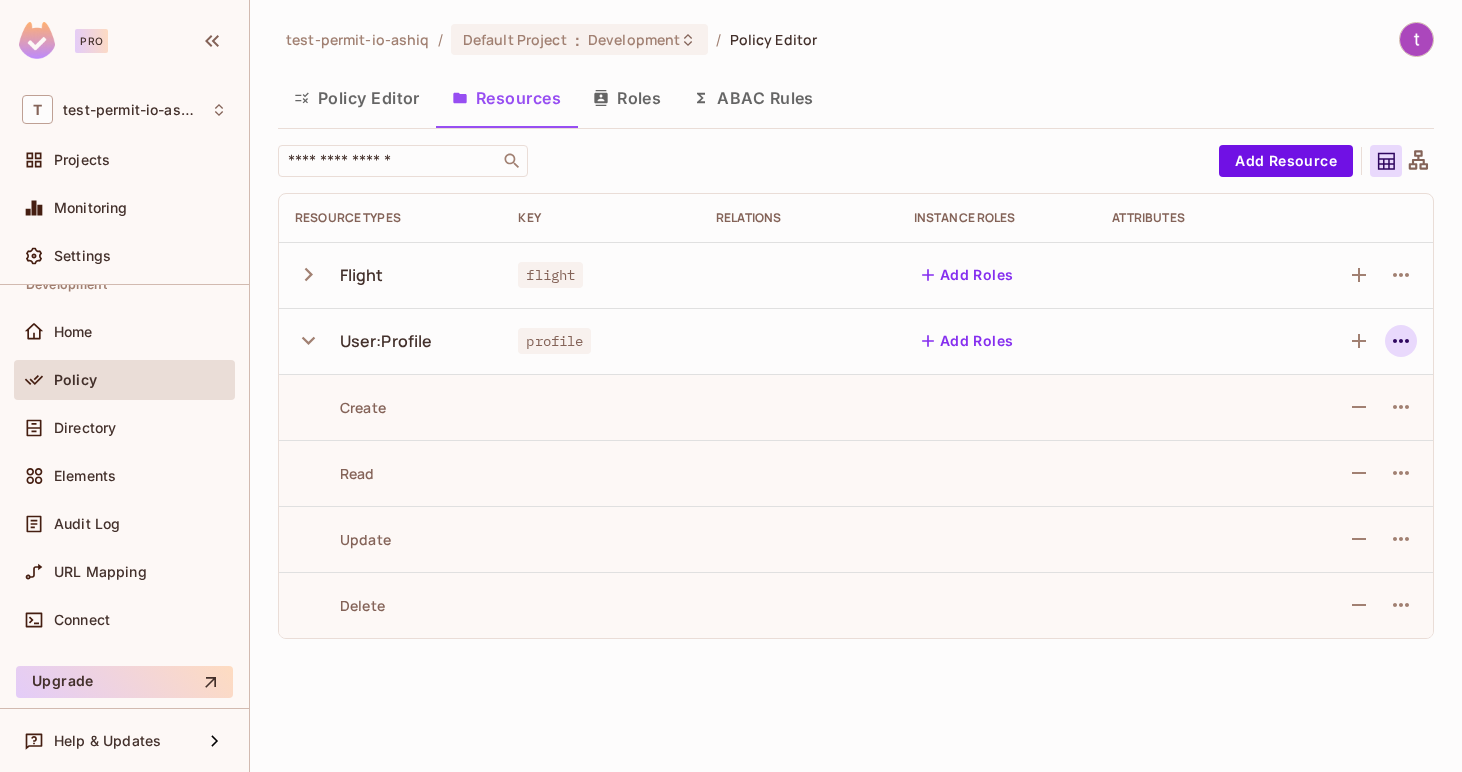 click 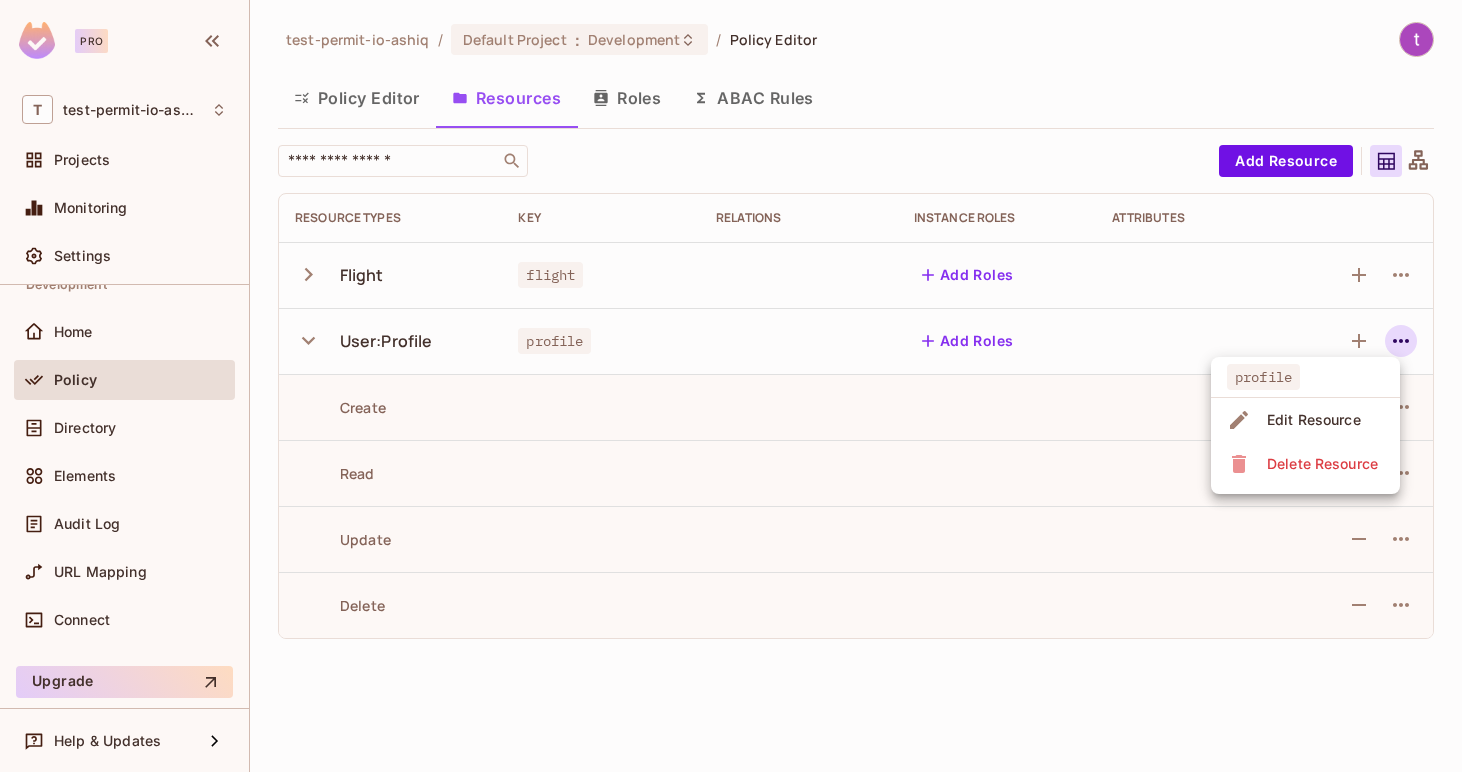 click on "Delete Resource" at bounding box center [1322, 464] 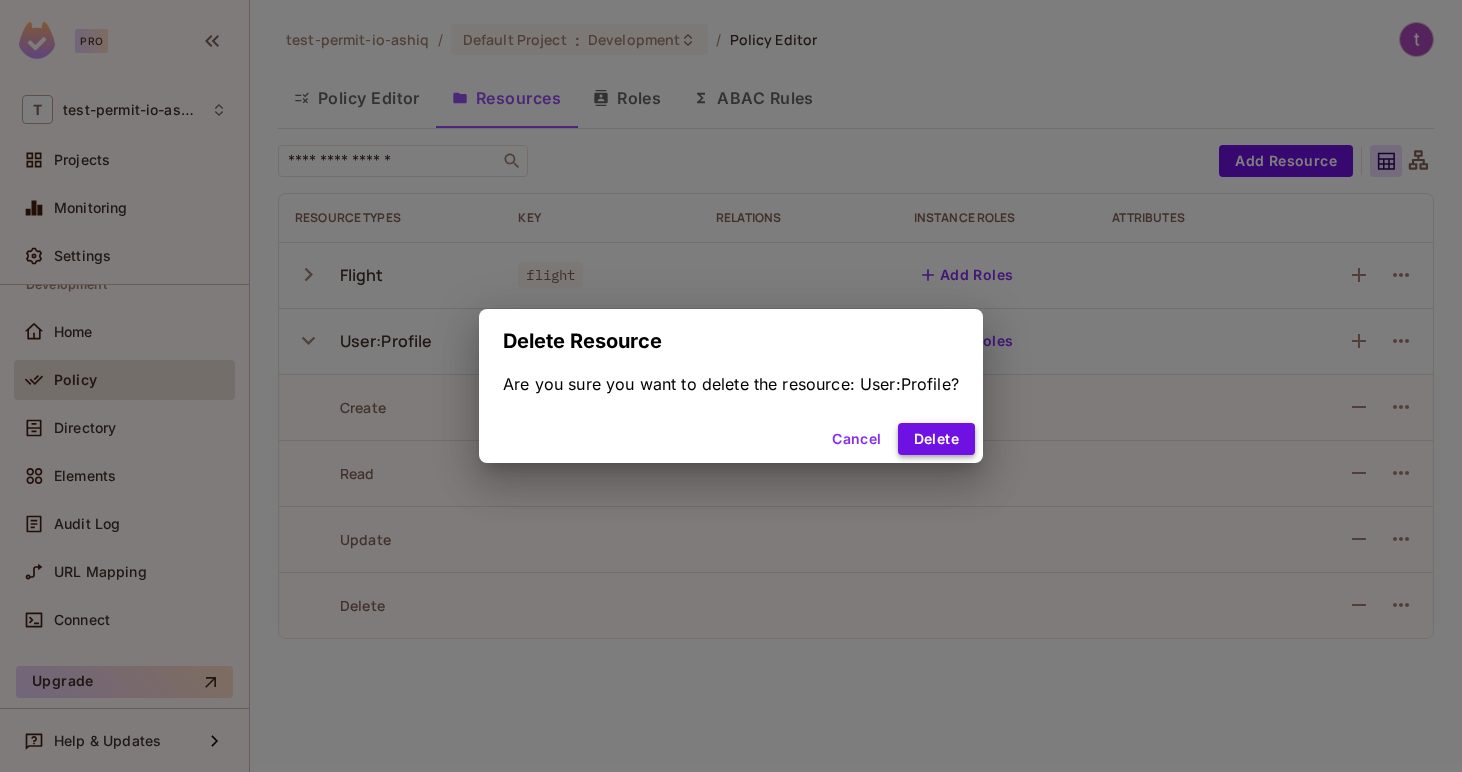 click on "Delete" at bounding box center (936, 439) 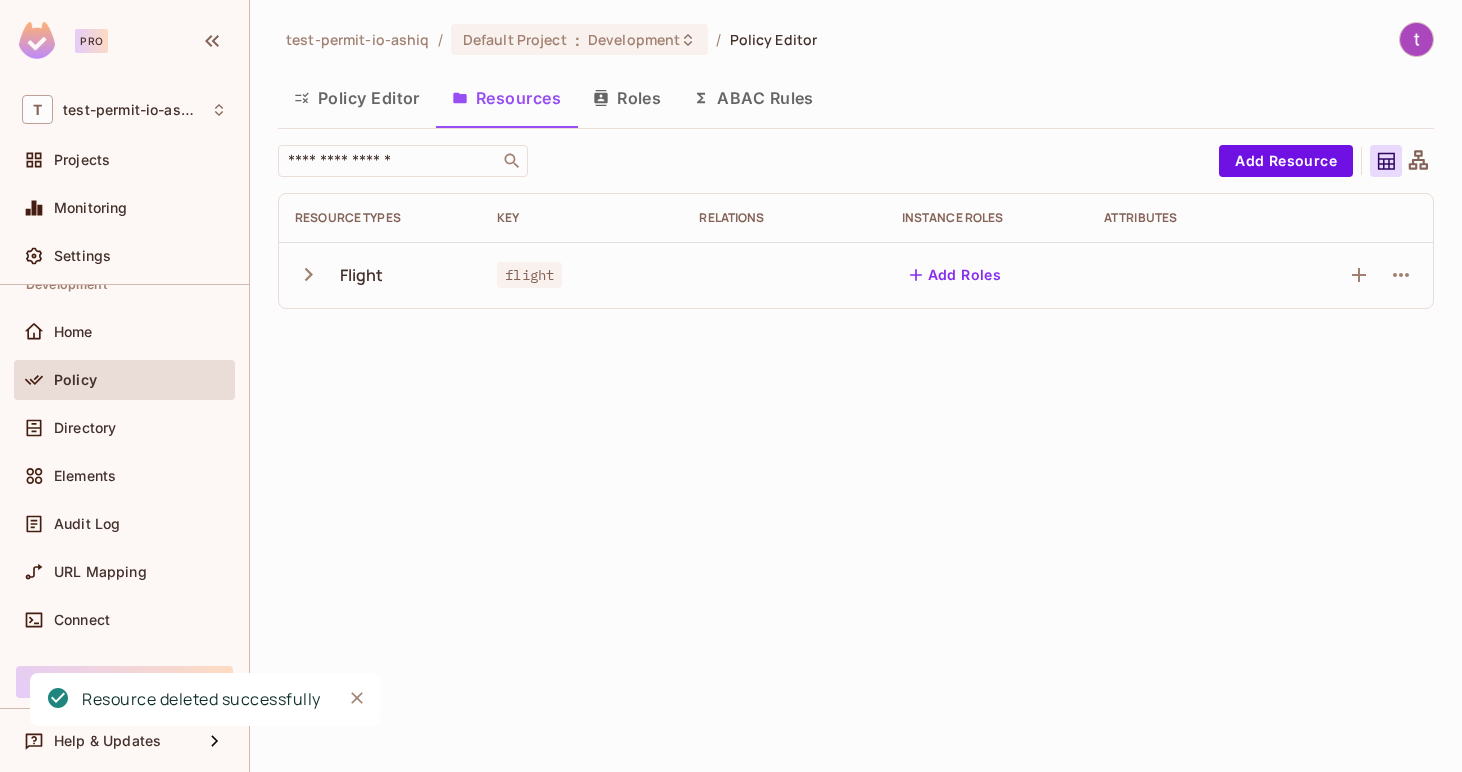 click on "Policy Editor" at bounding box center (357, 98) 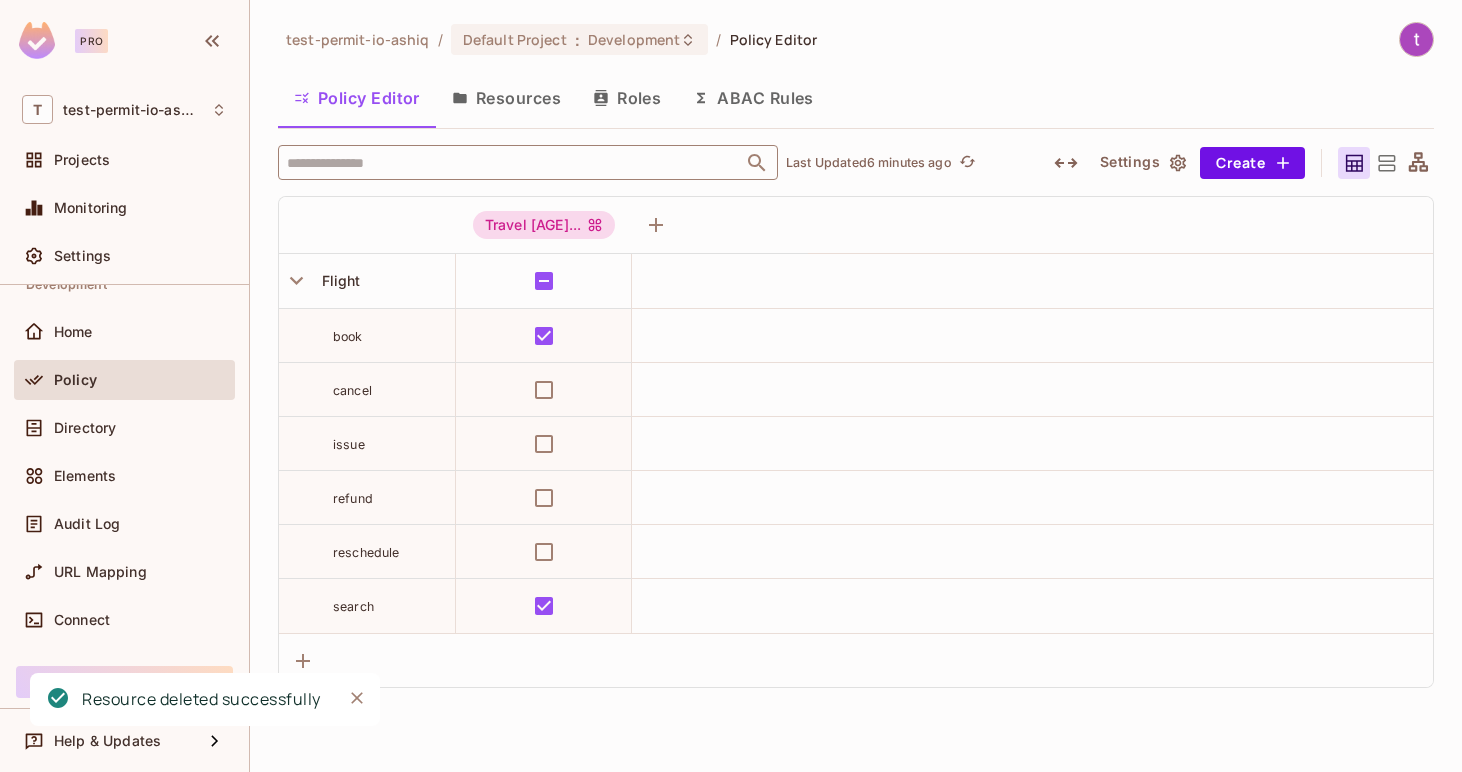 type 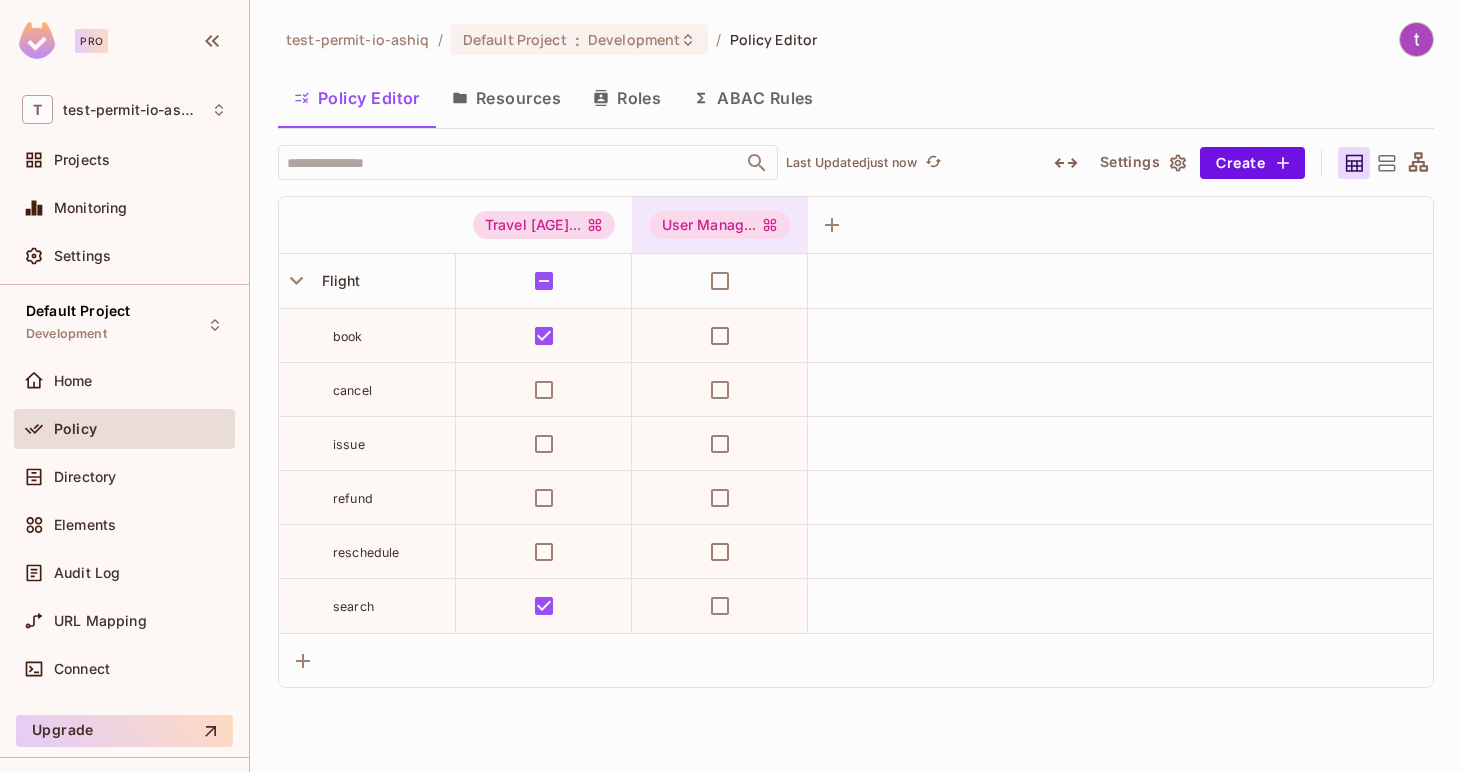 scroll, scrollTop: 0, scrollLeft: 0, axis: both 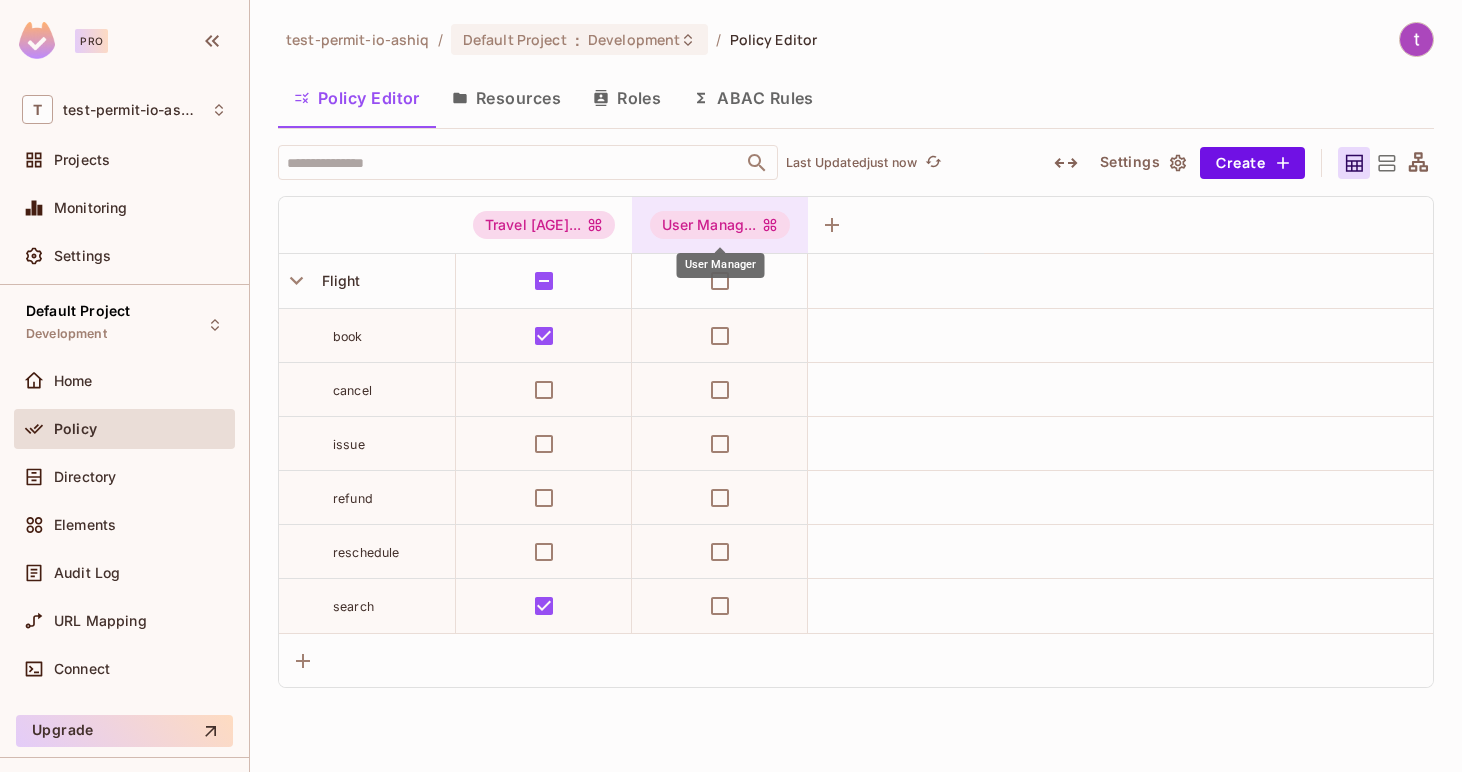 click on "User Manag..." at bounding box center (720, 225) 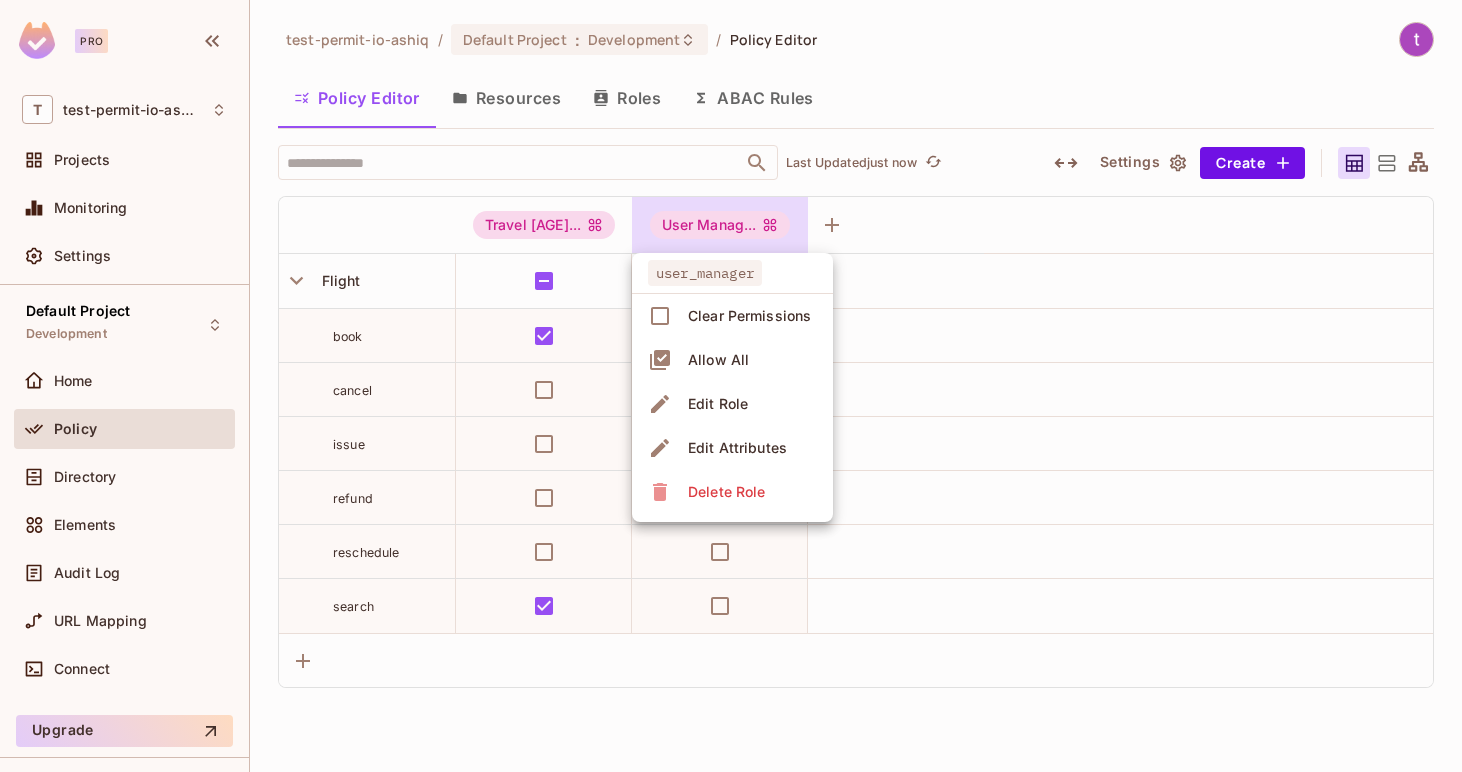 click on "Delete Role" at bounding box center [726, 492] 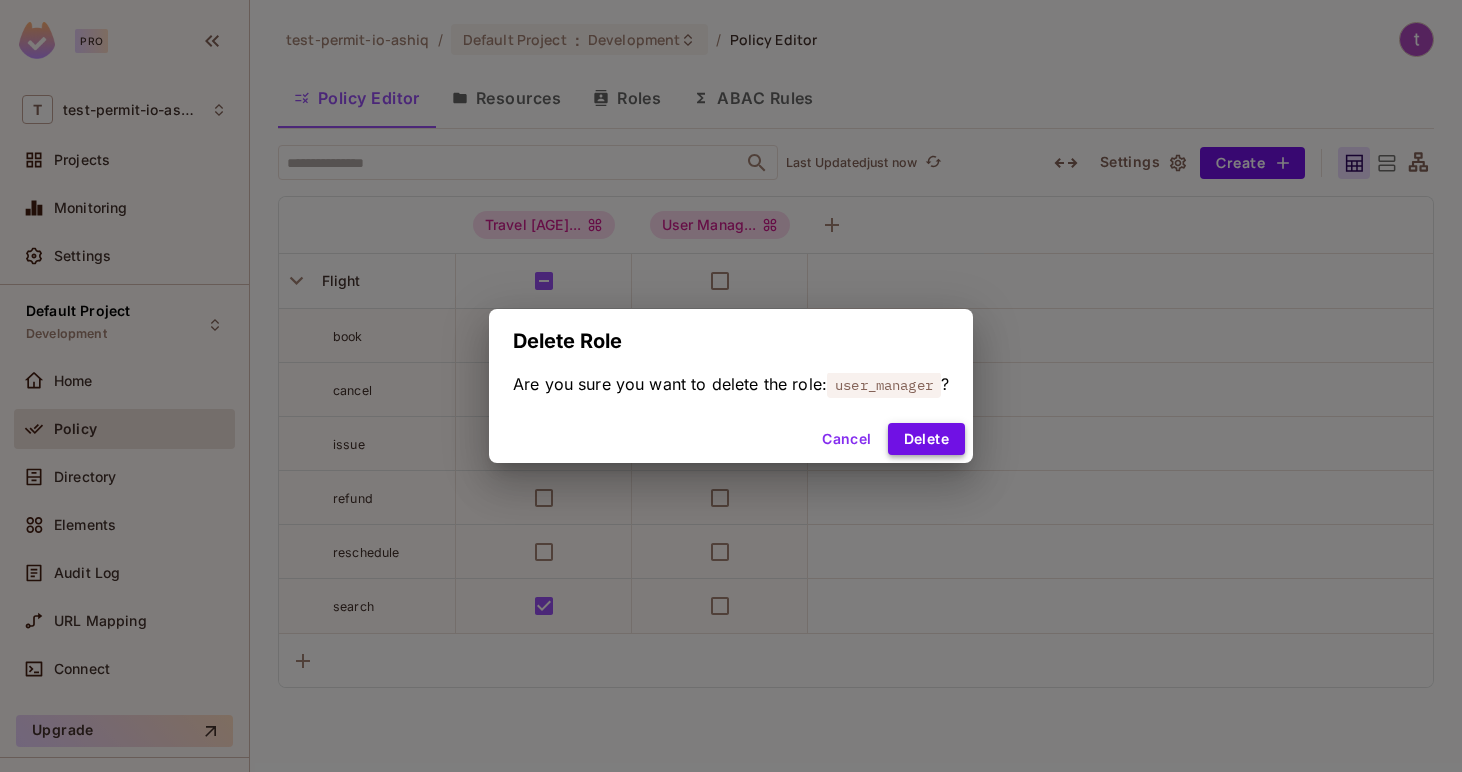 click on "Delete" at bounding box center (926, 439) 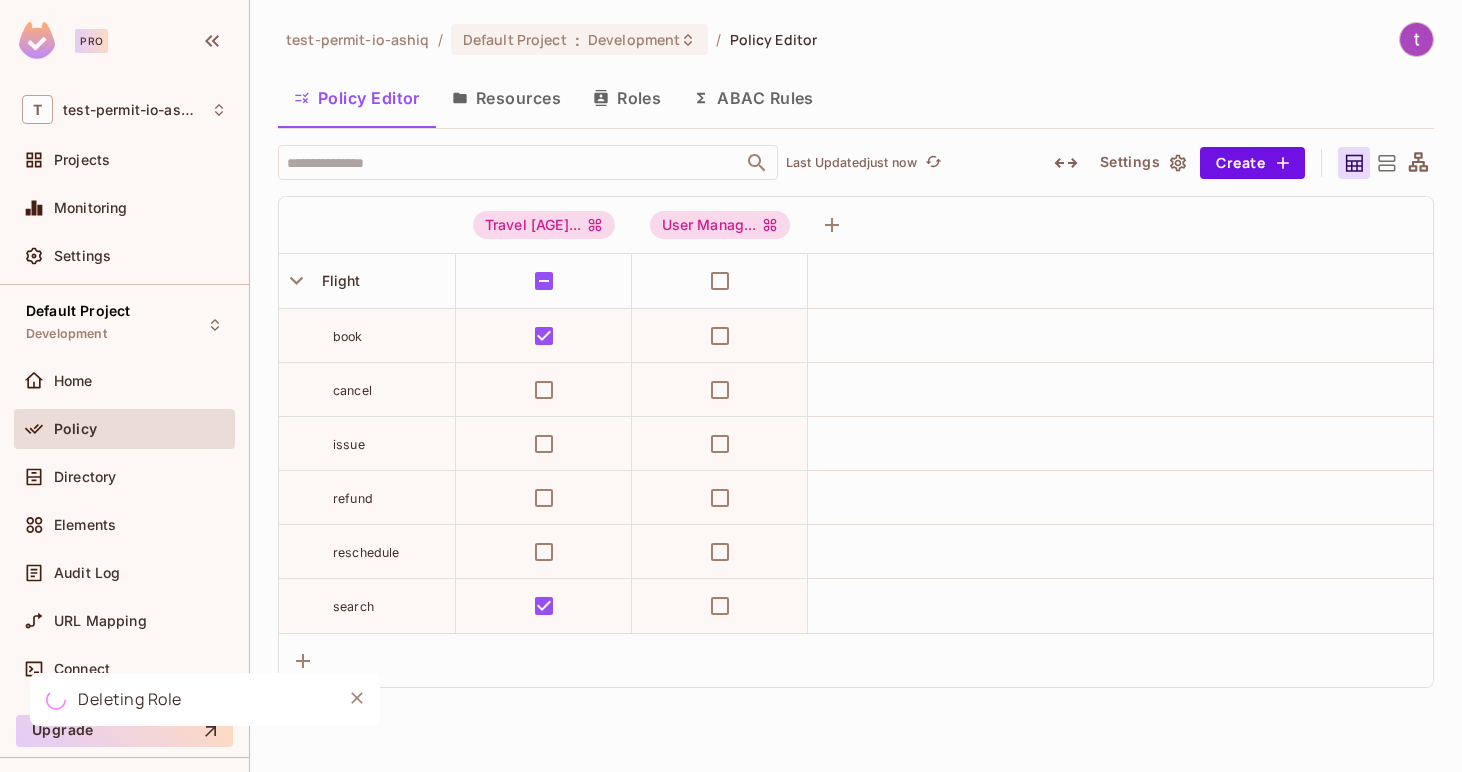 click on "Resources" at bounding box center (506, 98) 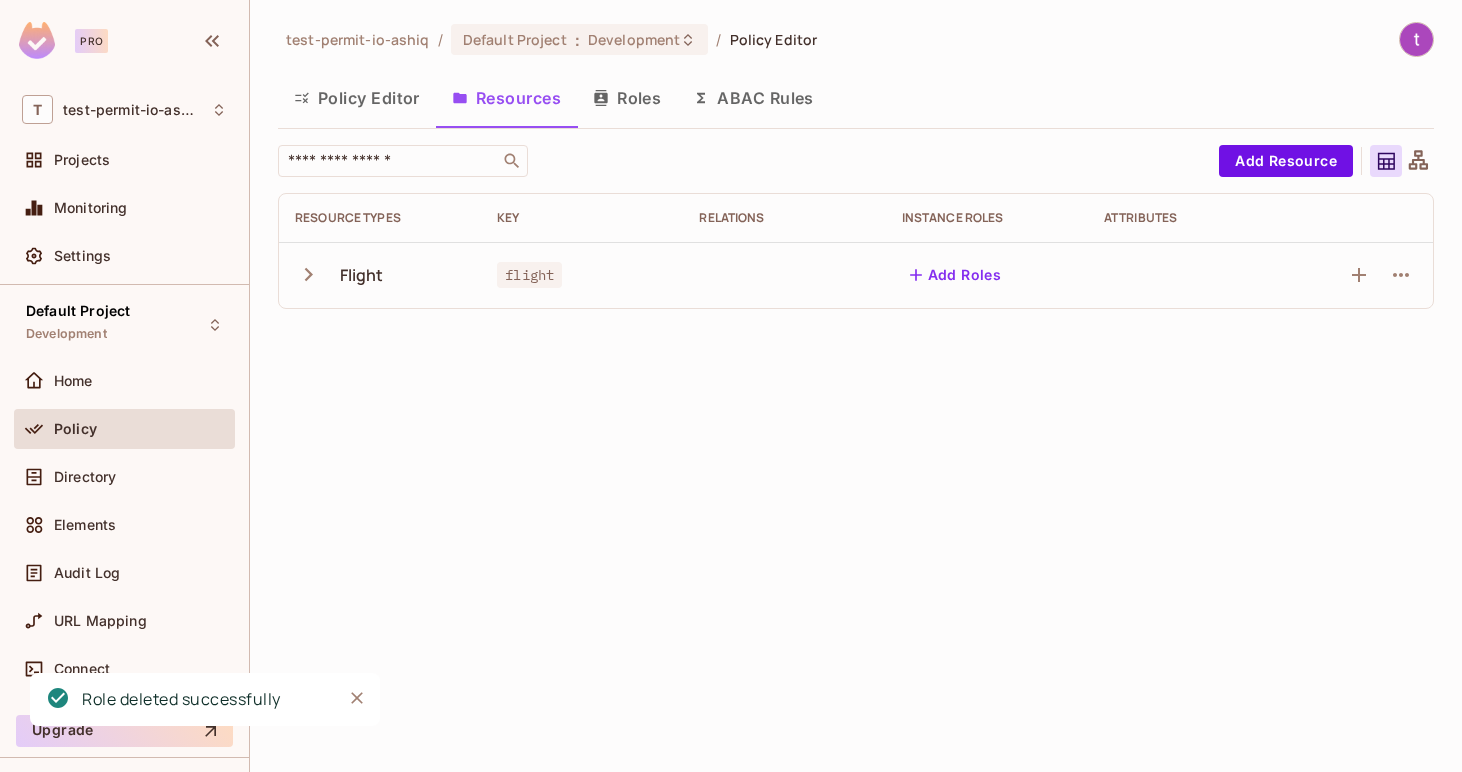 type 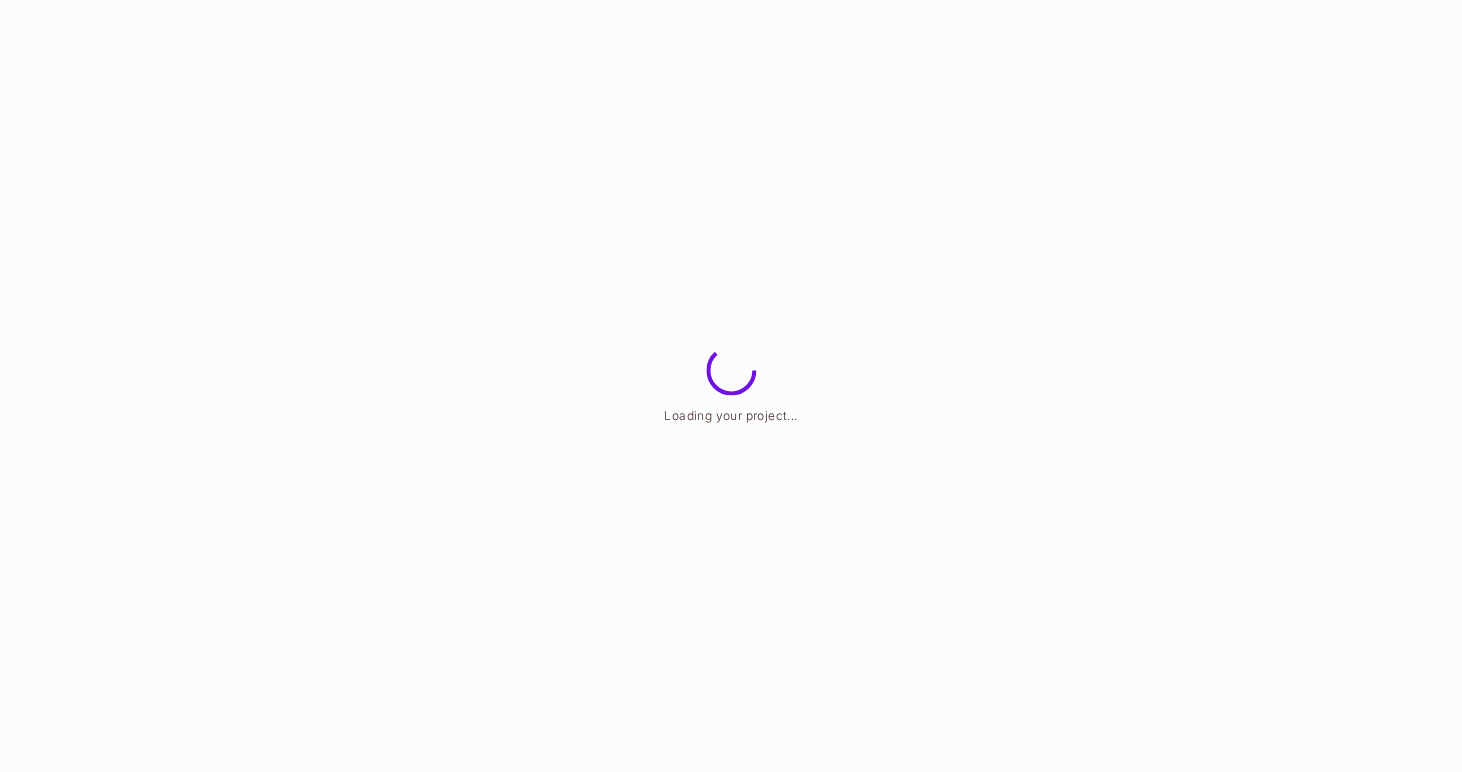 scroll, scrollTop: 0, scrollLeft: 0, axis: both 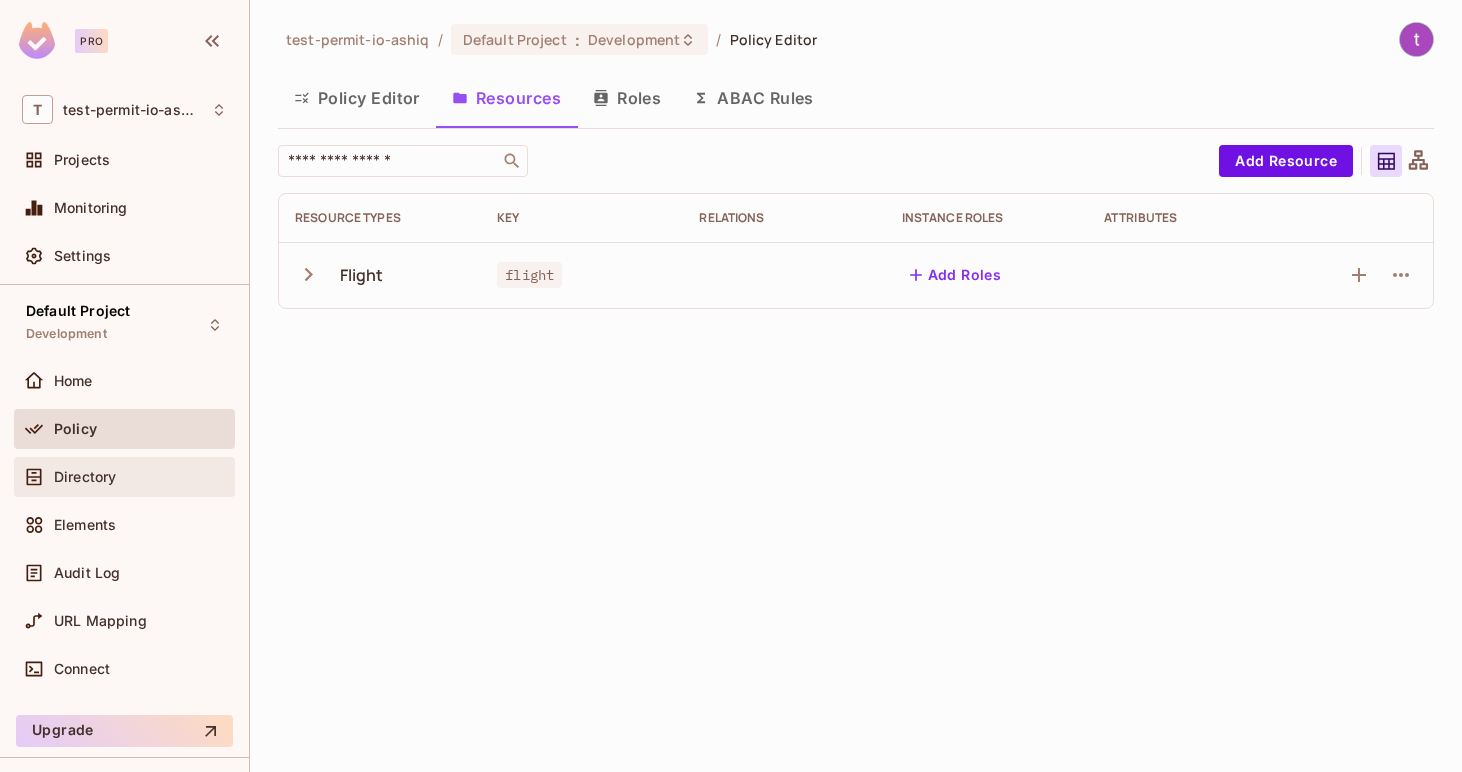 click on "Directory" at bounding box center [140, 477] 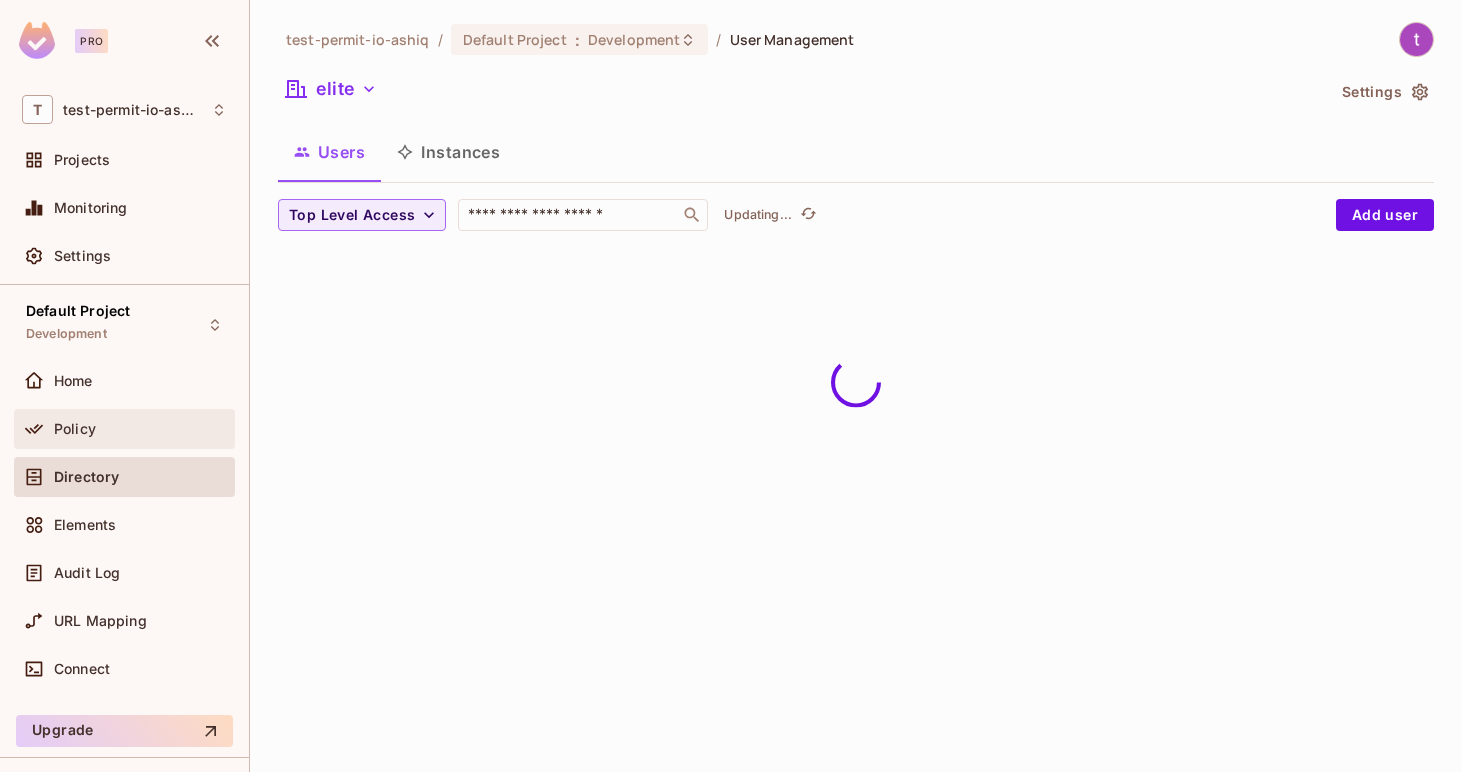 click on "Policy" at bounding box center [124, 429] 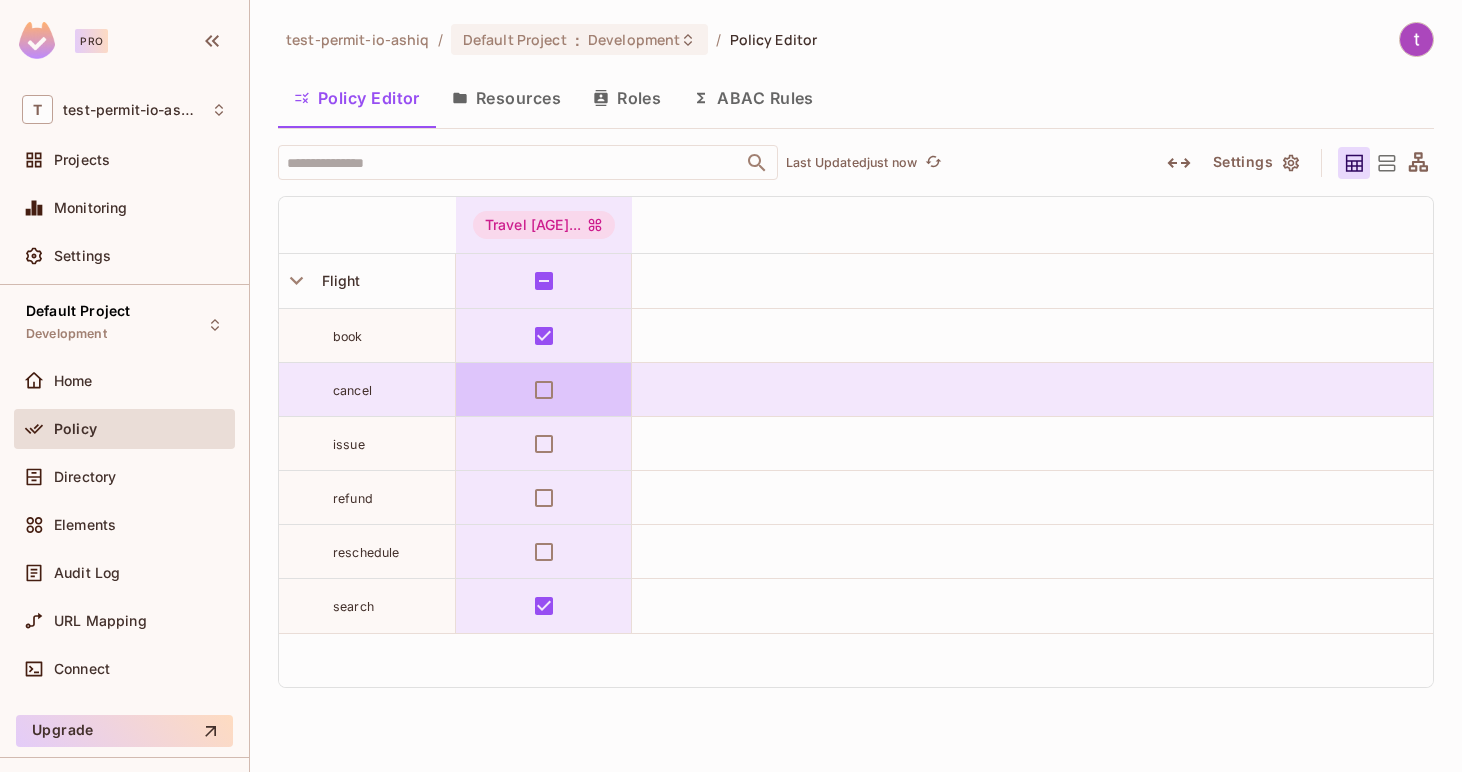 click at bounding box center [544, 390] 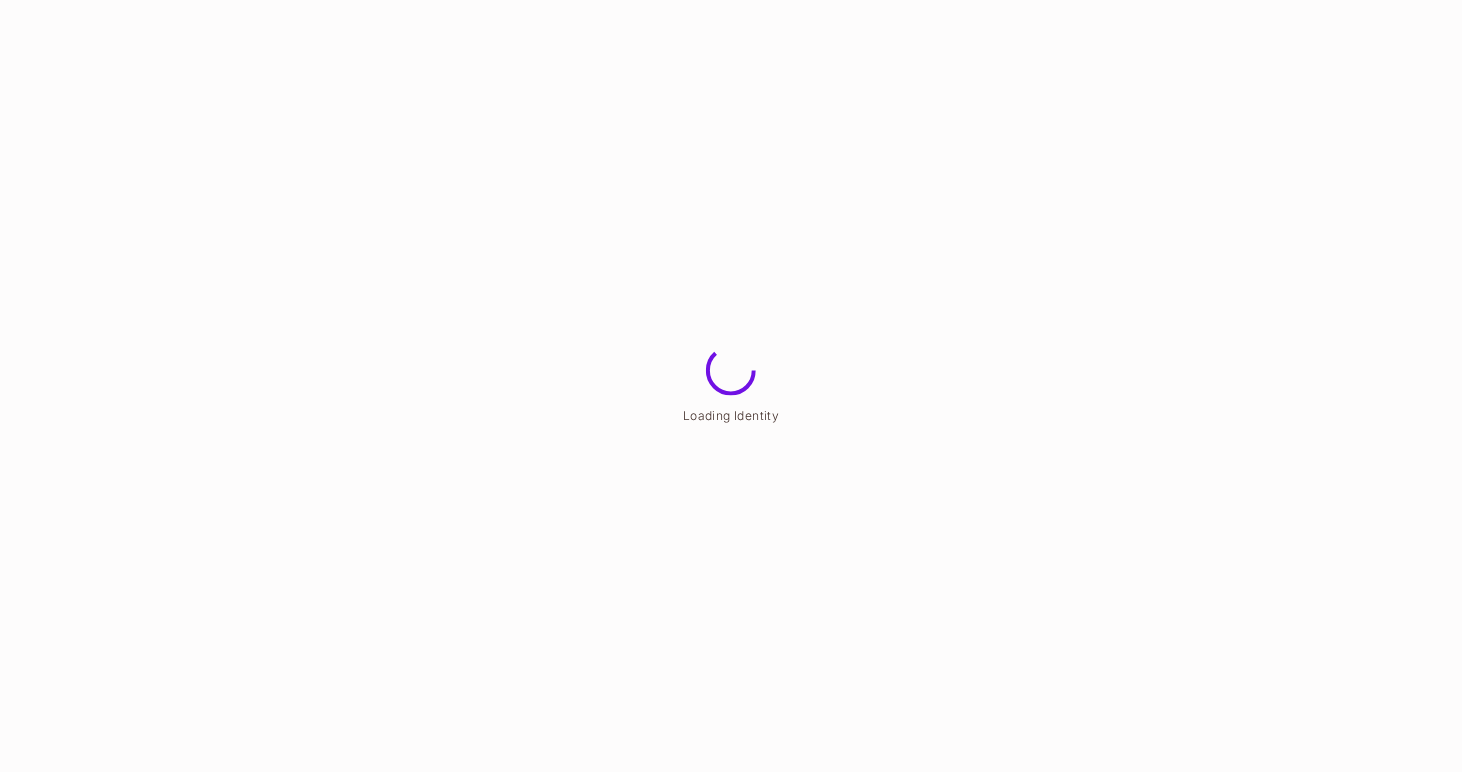 scroll, scrollTop: 0, scrollLeft: 0, axis: both 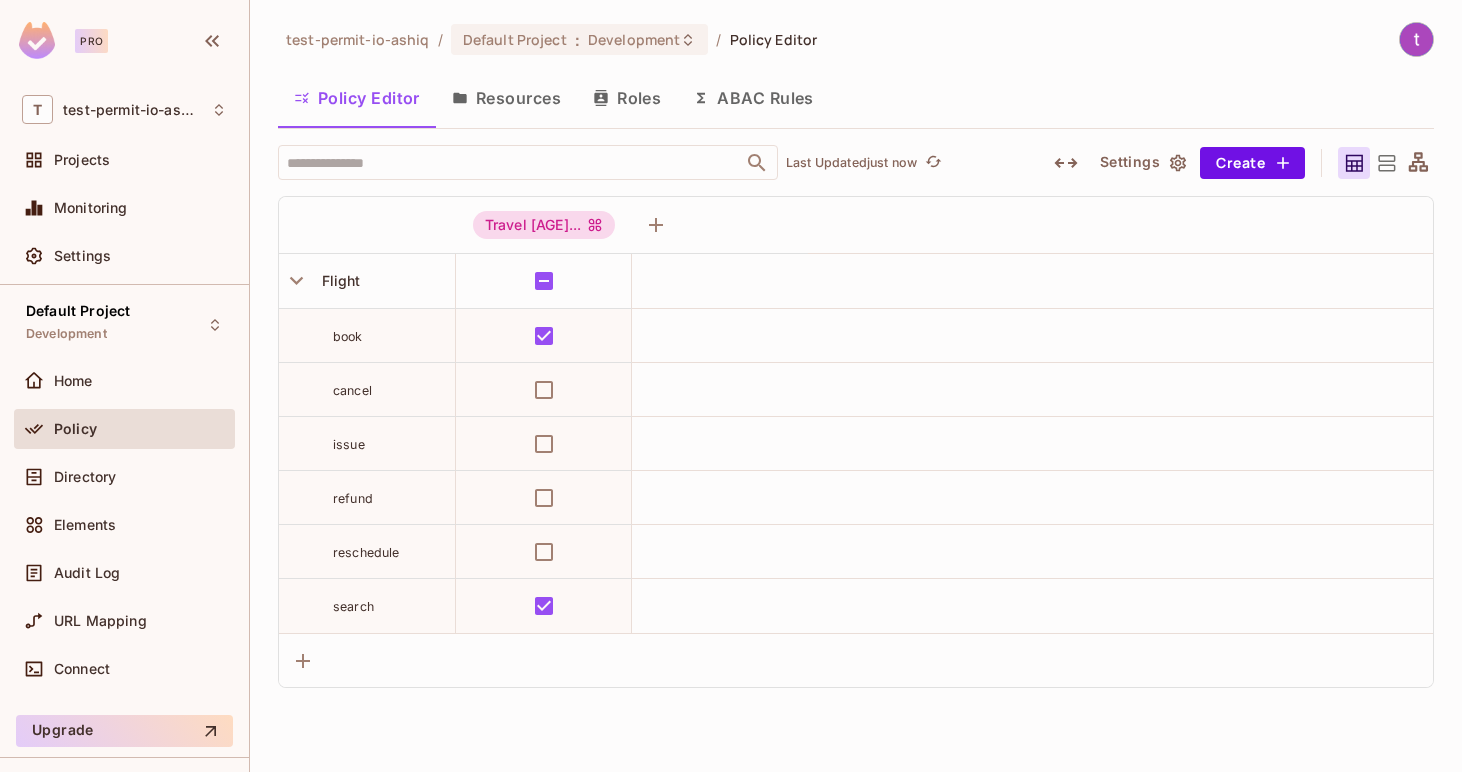 click on "Resources" at bounding box center [506, 98] 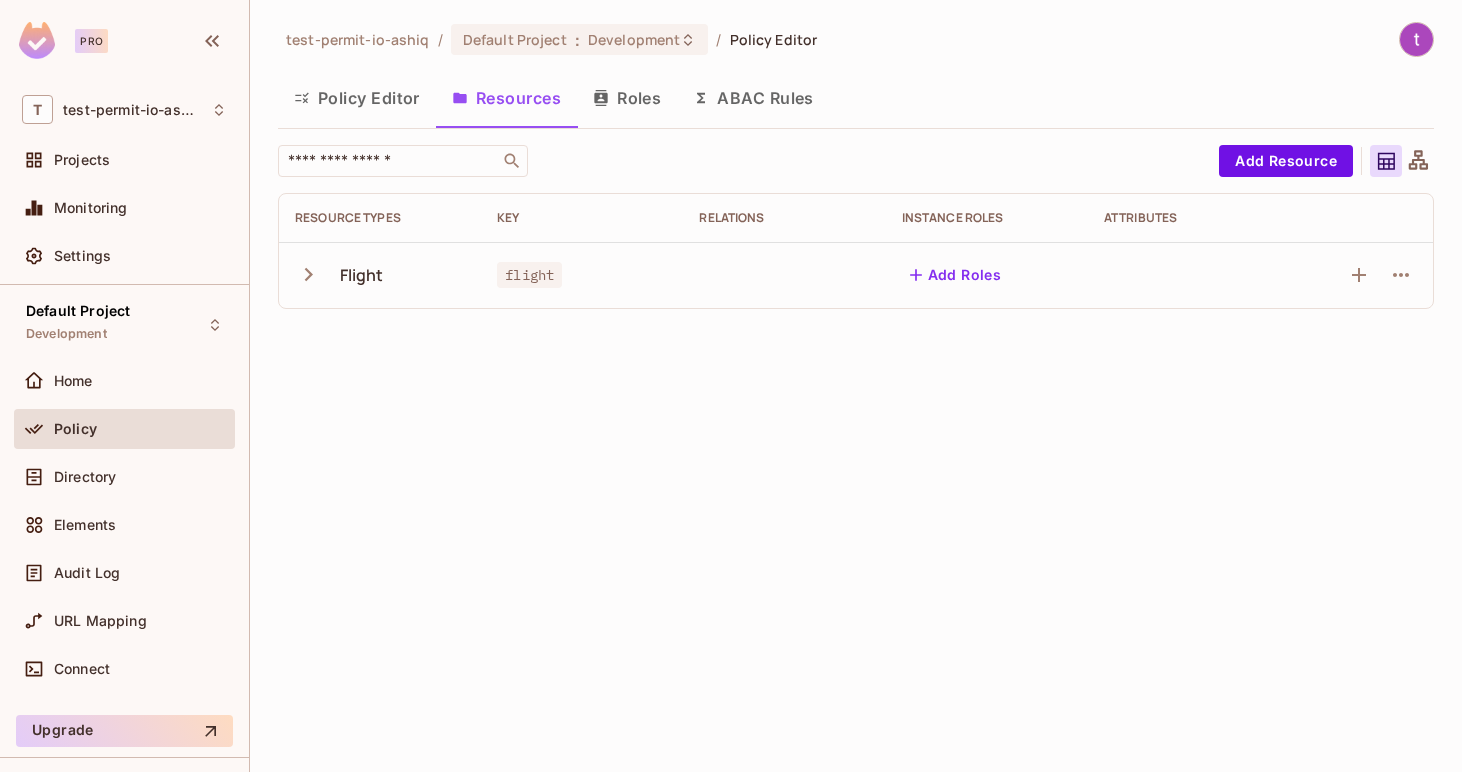 type 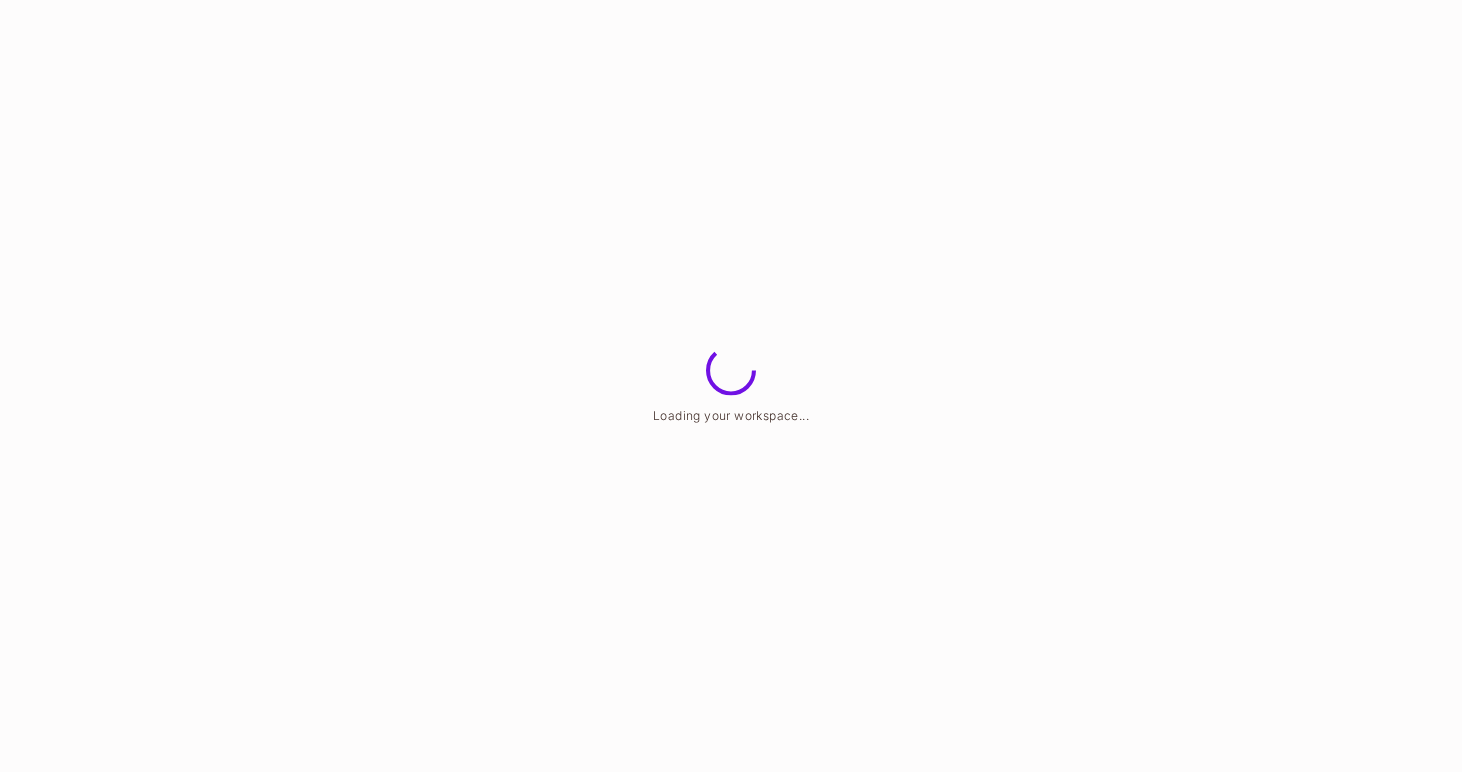 scroll, scrollTop: 0, scrollLeft: 0, axis: both 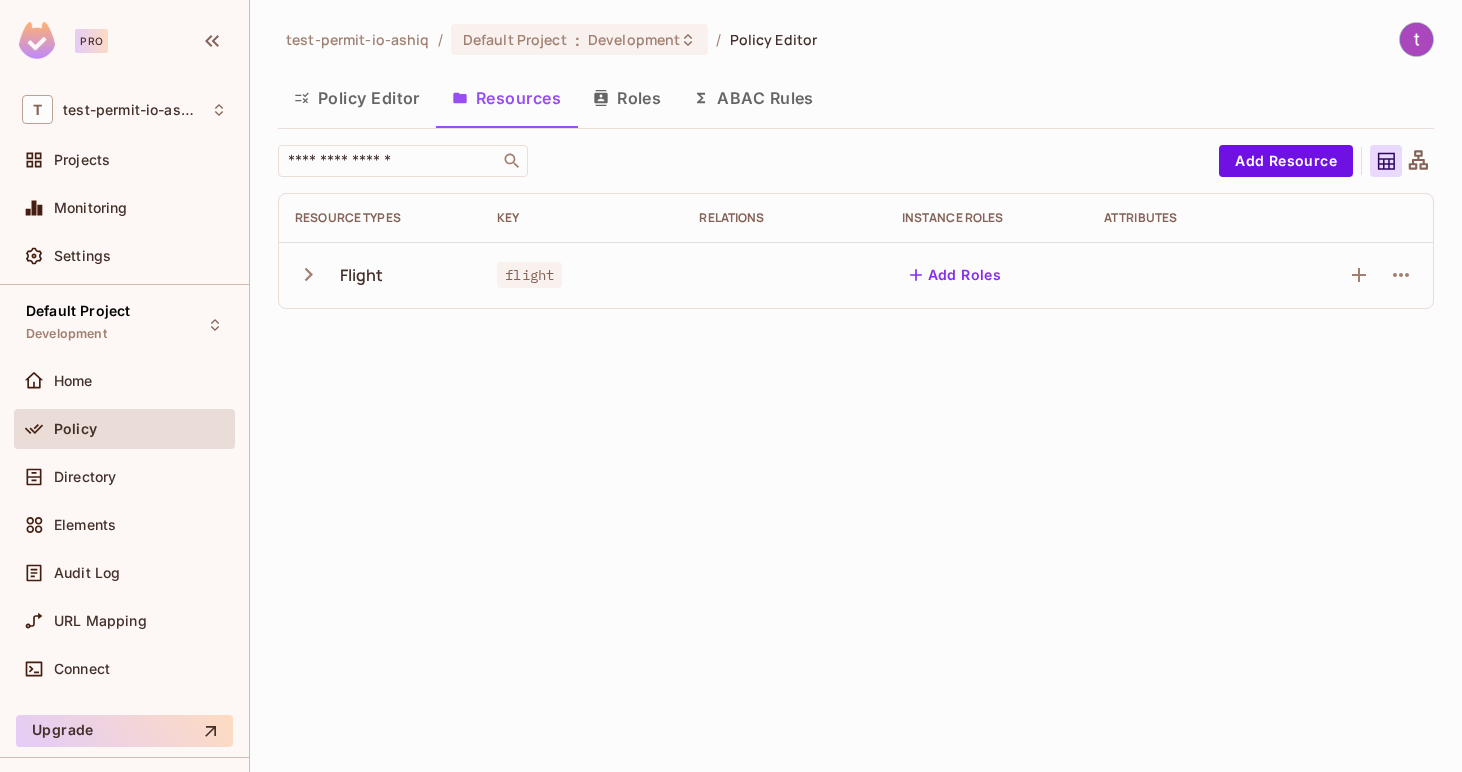 click on "Policy Editor" at bounding box center (357, 98) 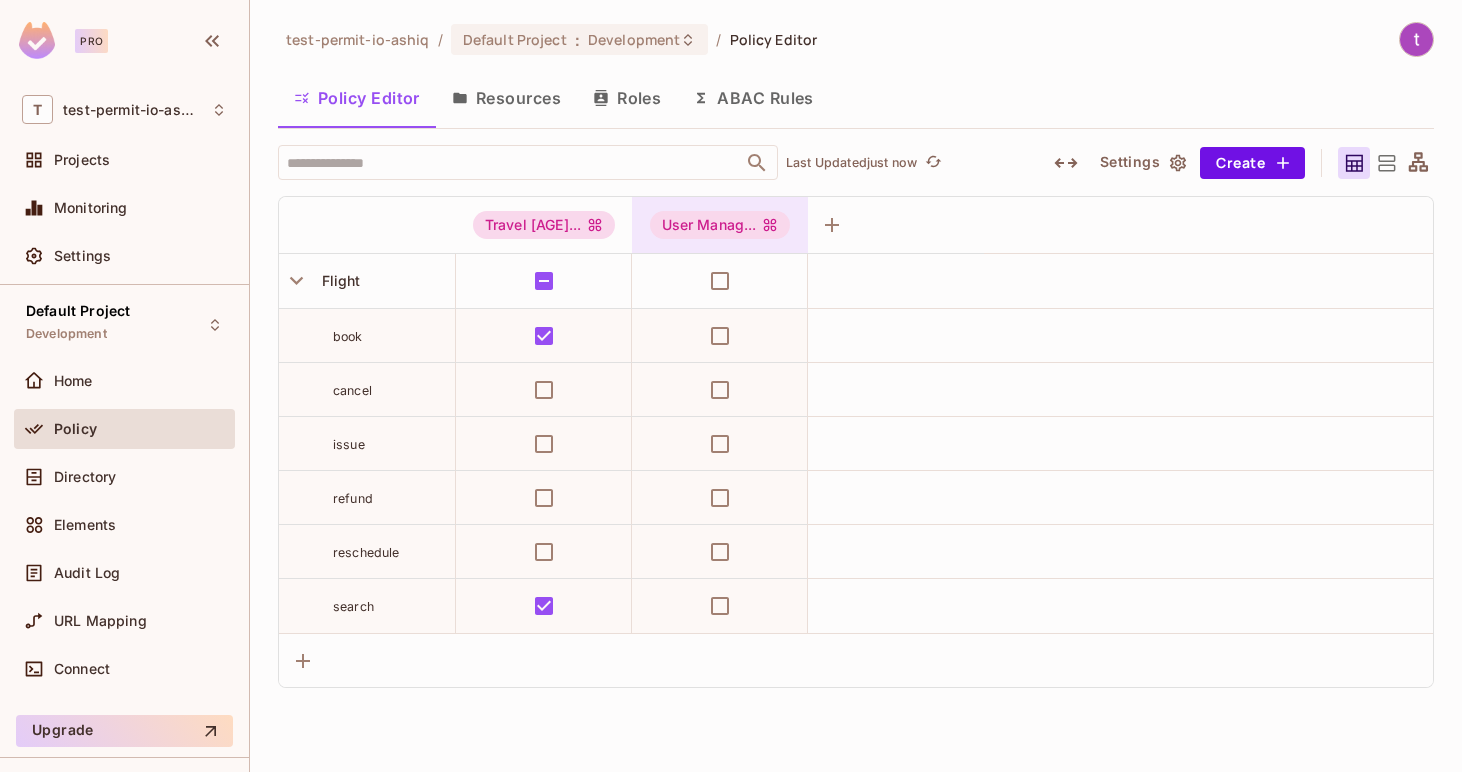 type 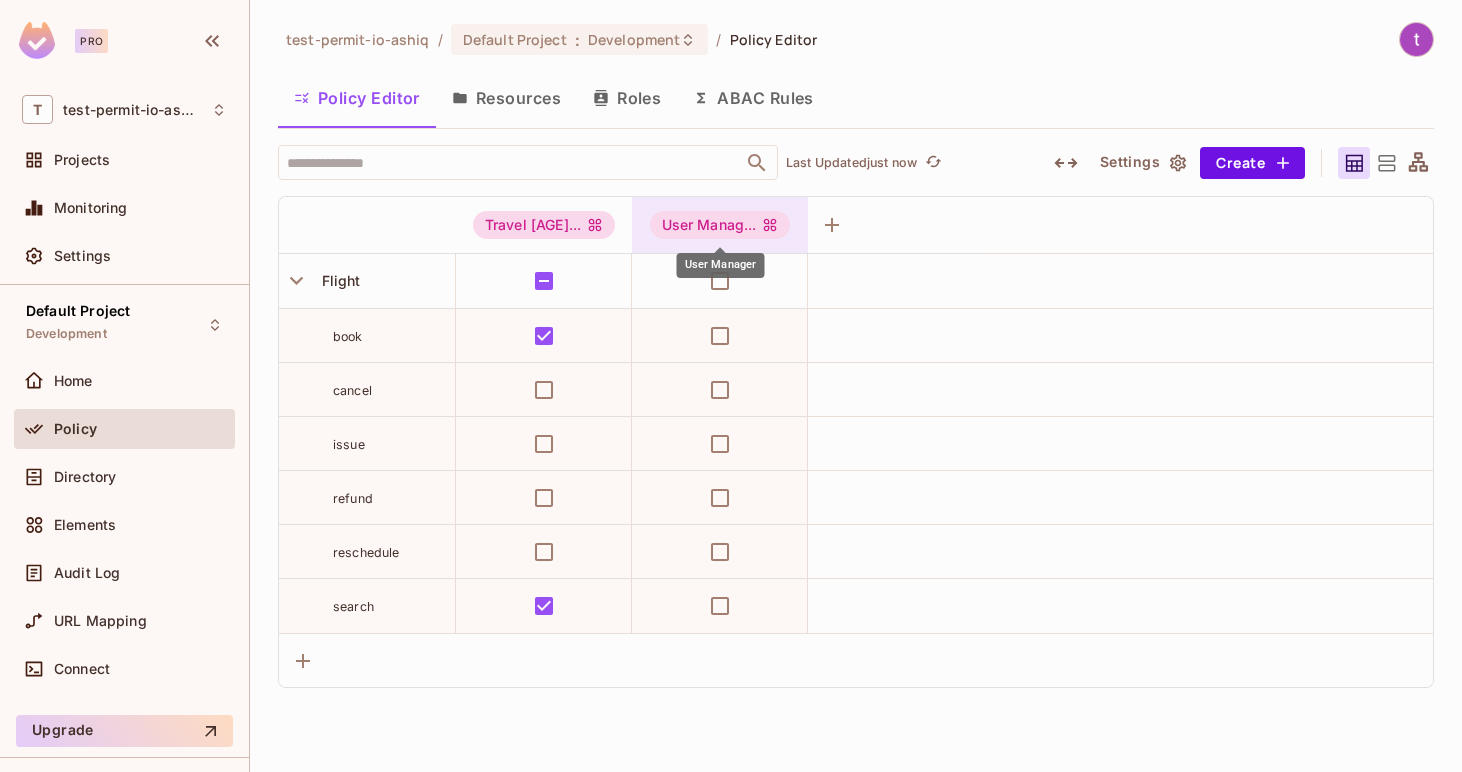click on "User Manag..." at bounding box center (720, 225) 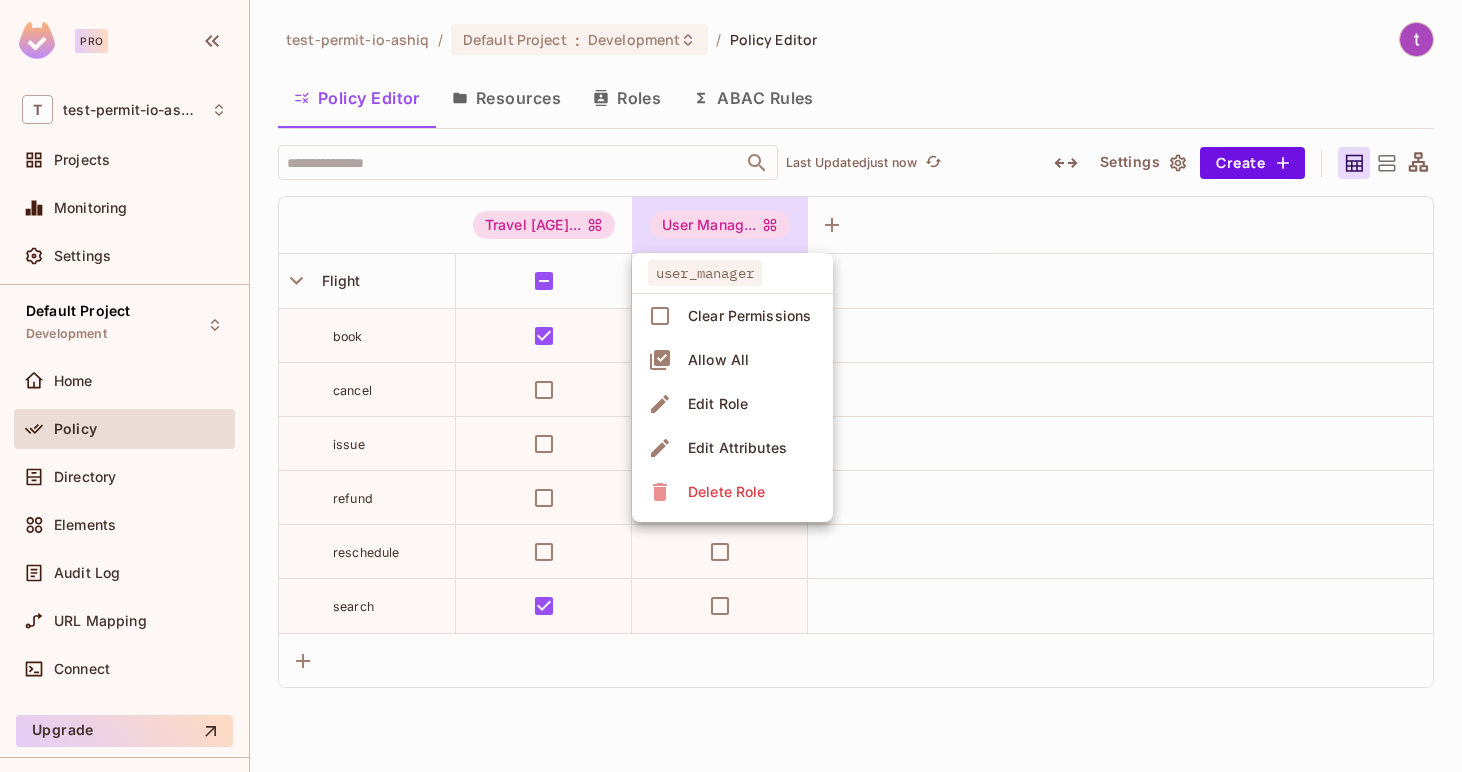 click on "Delete Role" at bounding box center (726, 492) 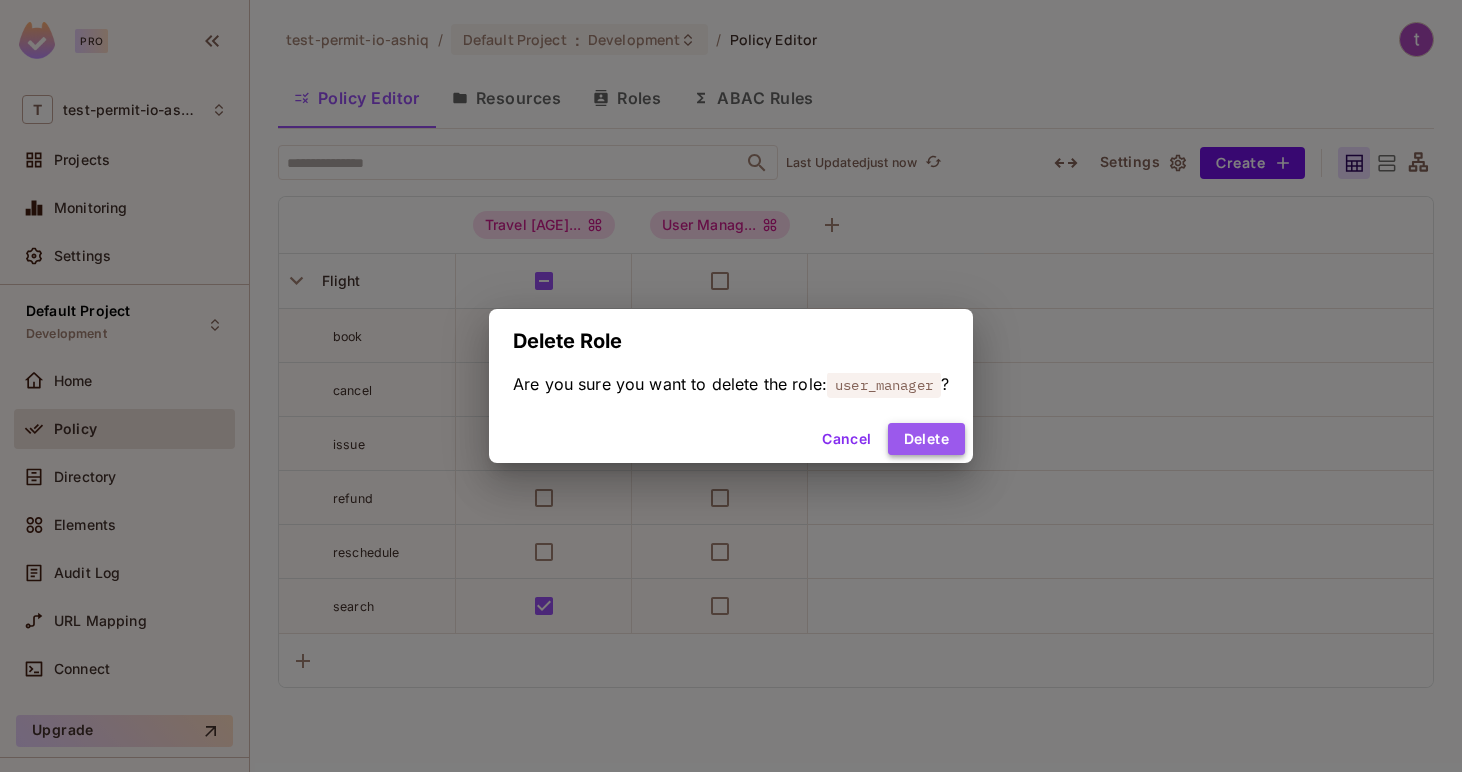 click on "Delete" at bounding box center [926, 439] 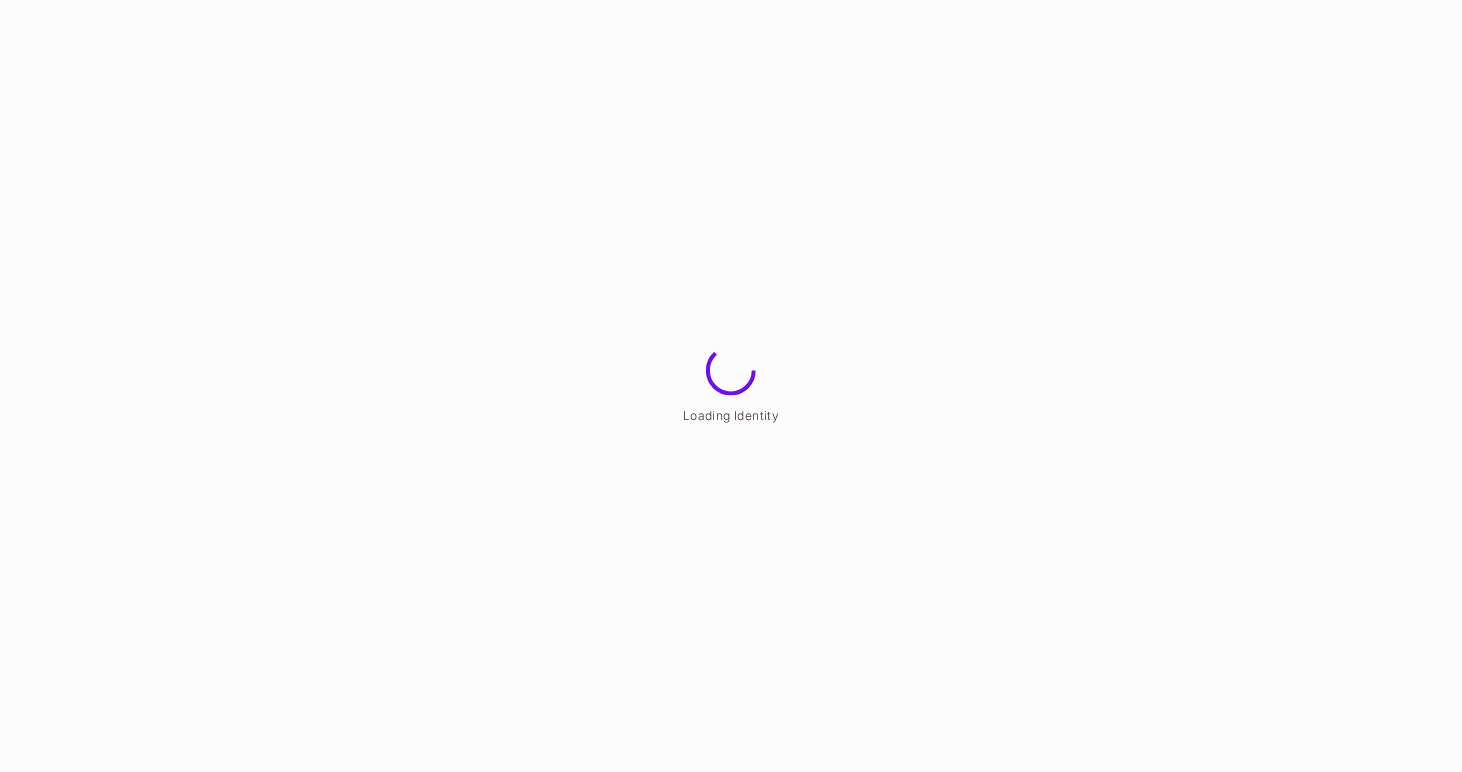 scroll, scrollTop: 0, scrollLeft: 0, axis: both 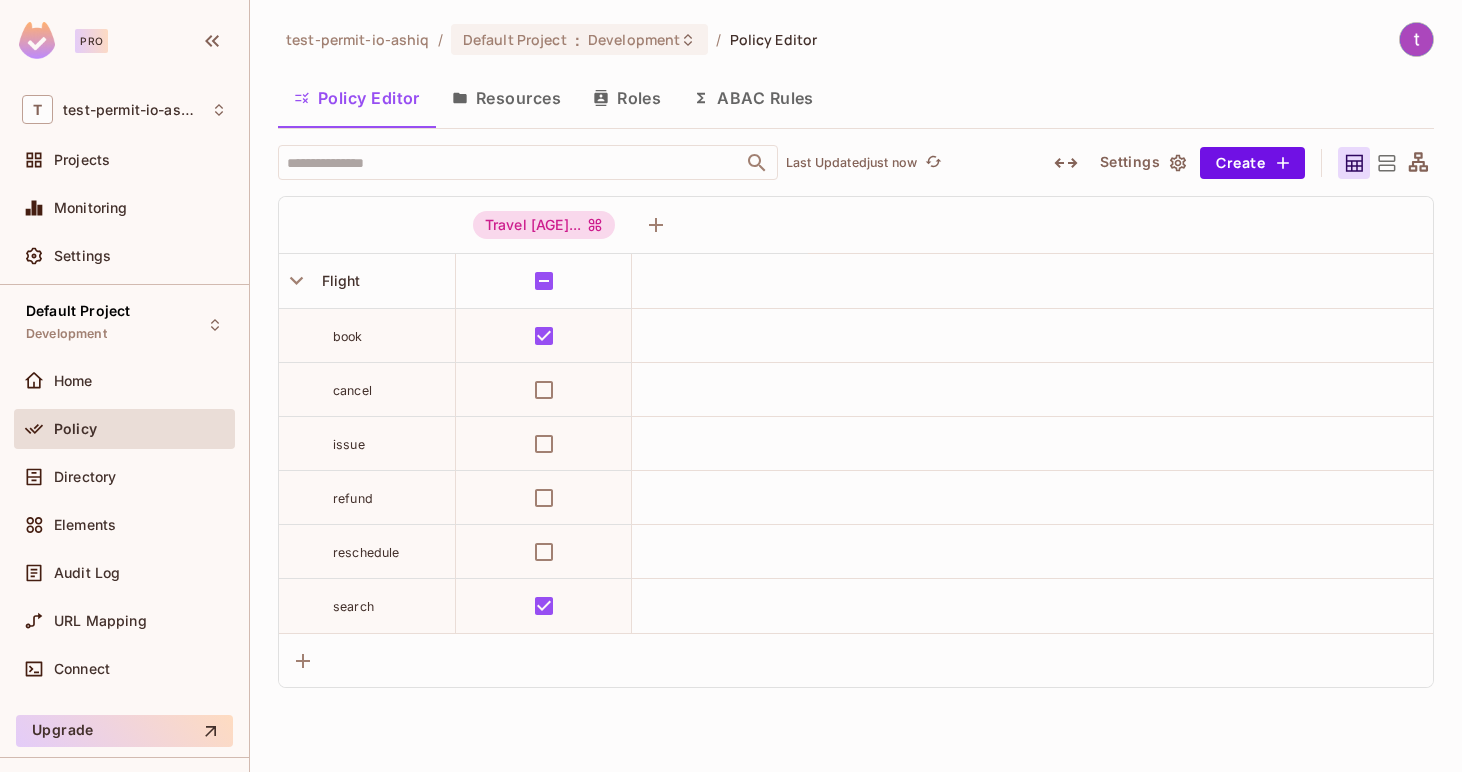 click on "Resources" at bounding box center [506, 98] 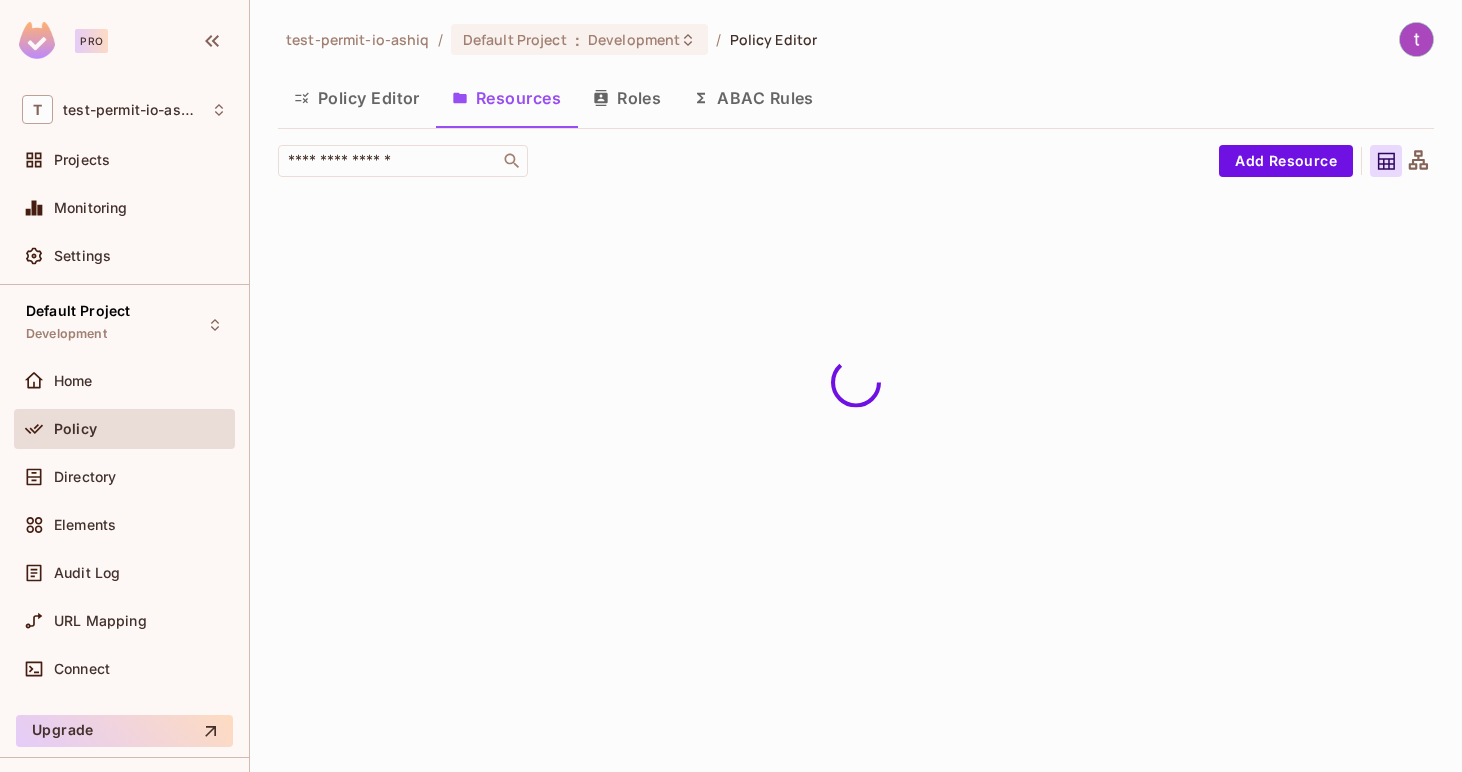 click on "Policy Editor" at bounding box center [357, 98] 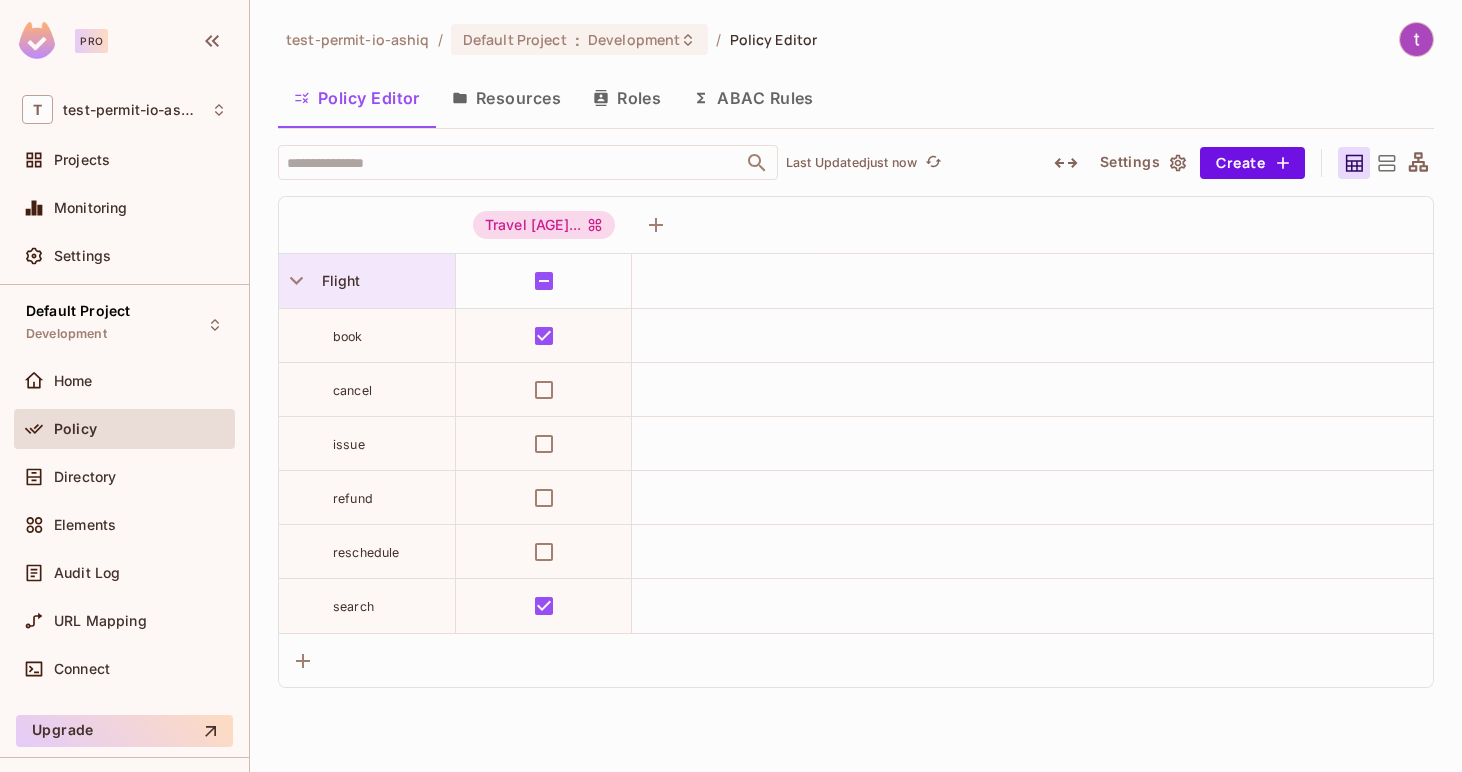 click on "Flight" at bounding box center [384, 281] 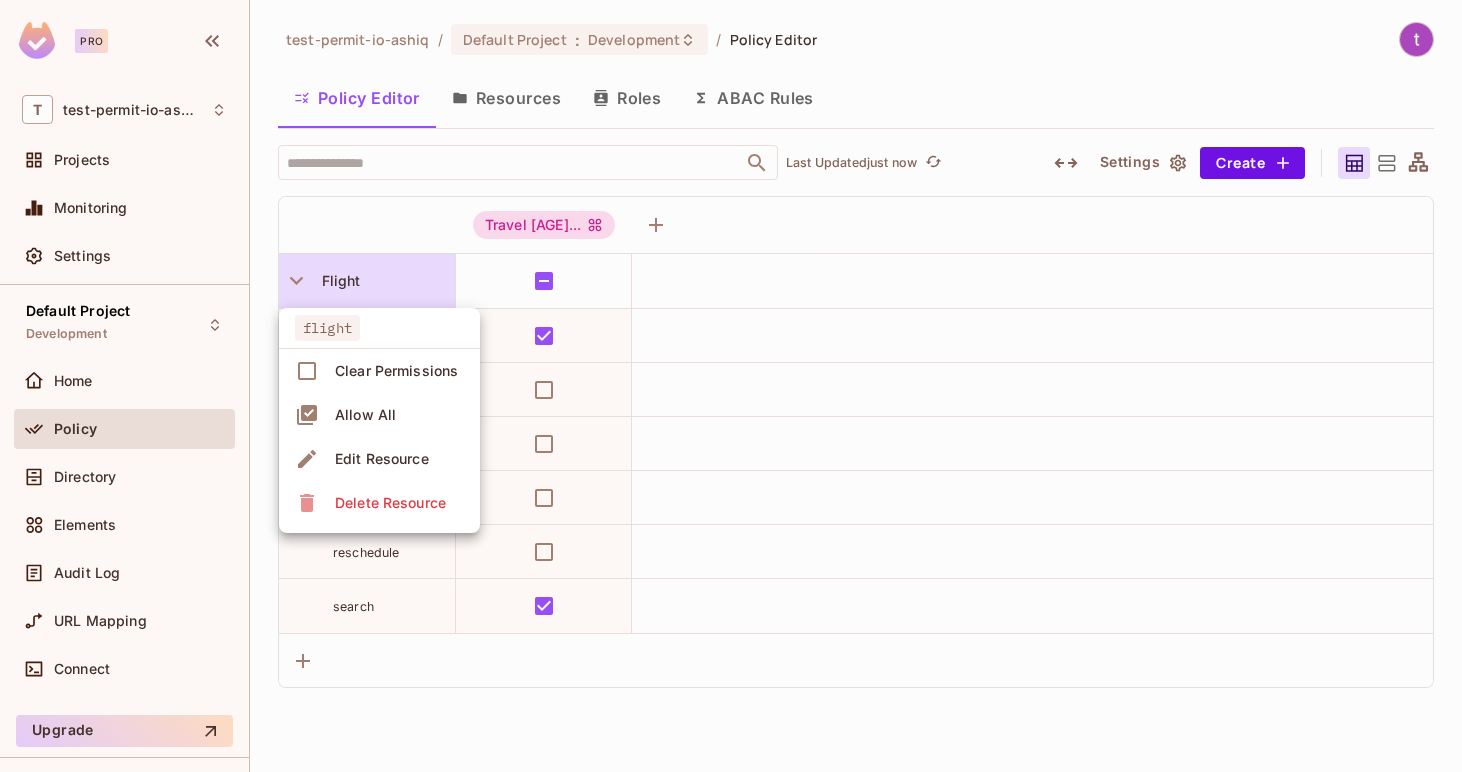 click at bounding box center (731, 386) 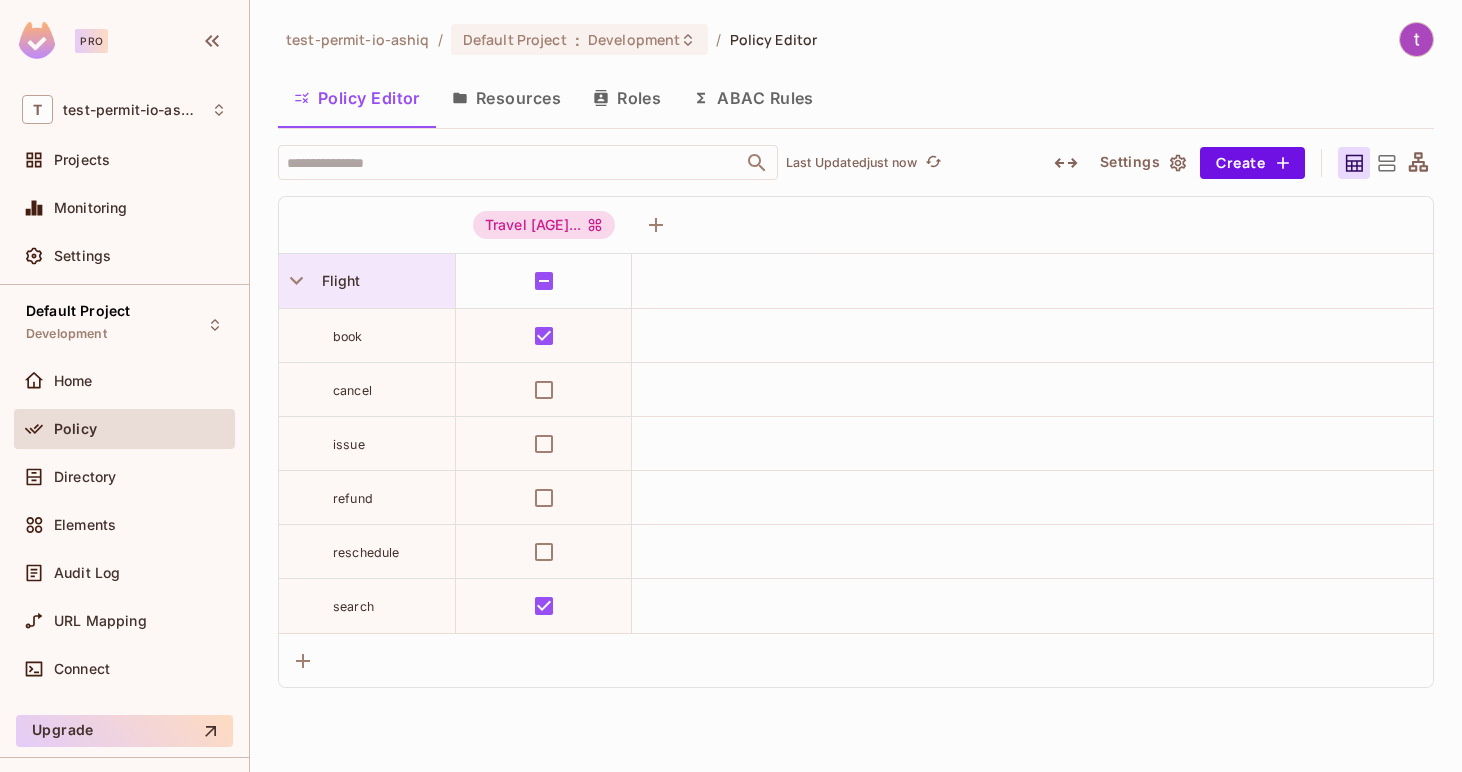 click on "Flight" at bounding box center [384, 281] 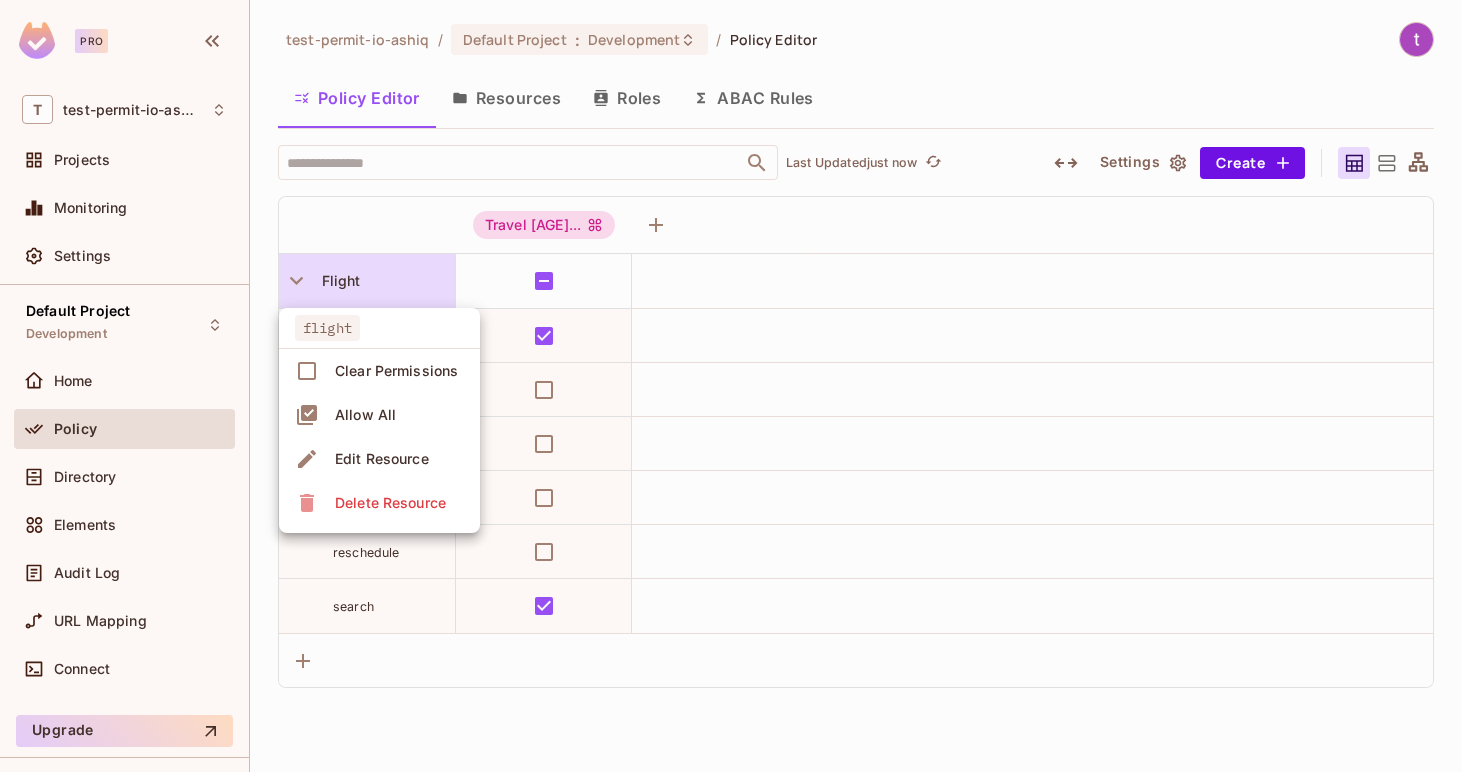 click at bounding box center (731, 386) 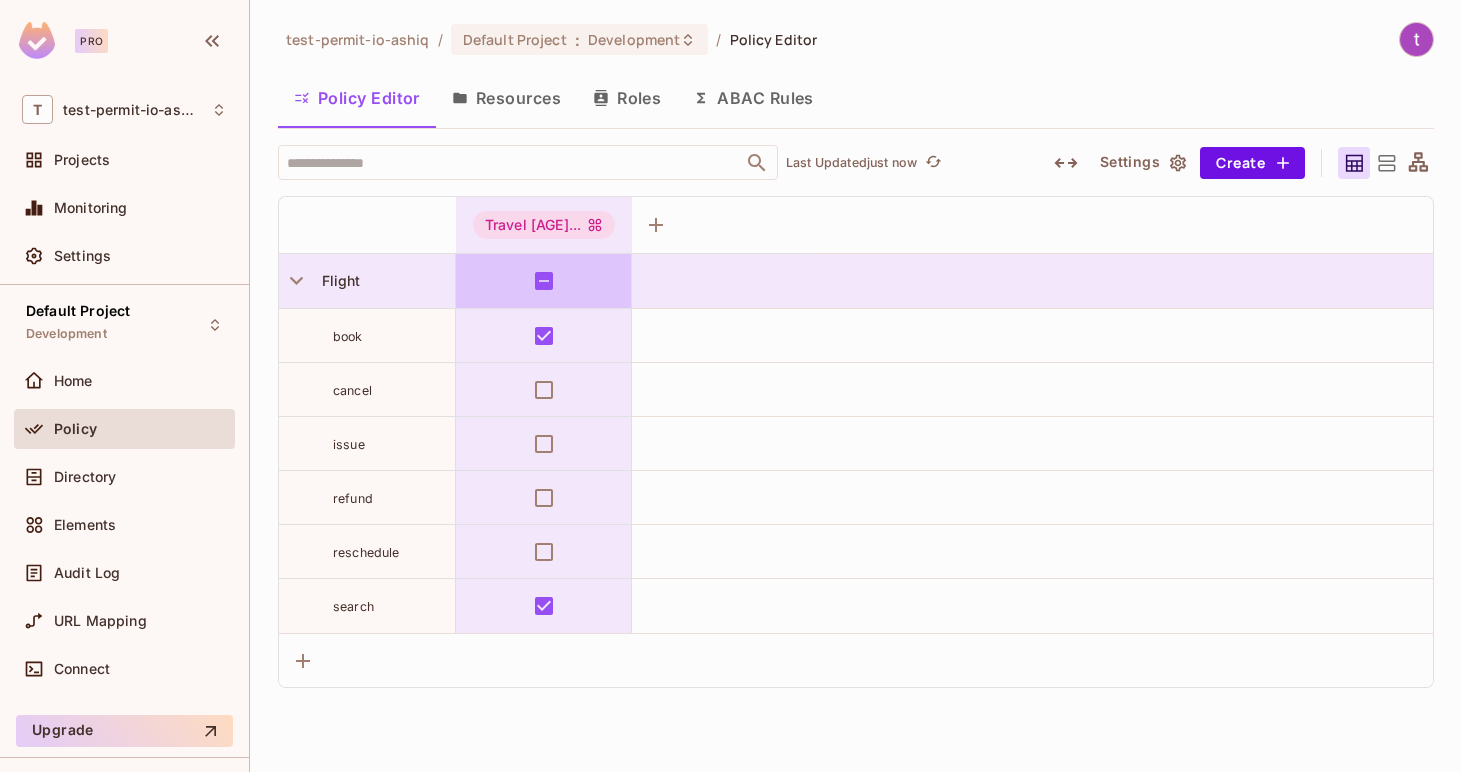 click at bounding box center (1032, 390) 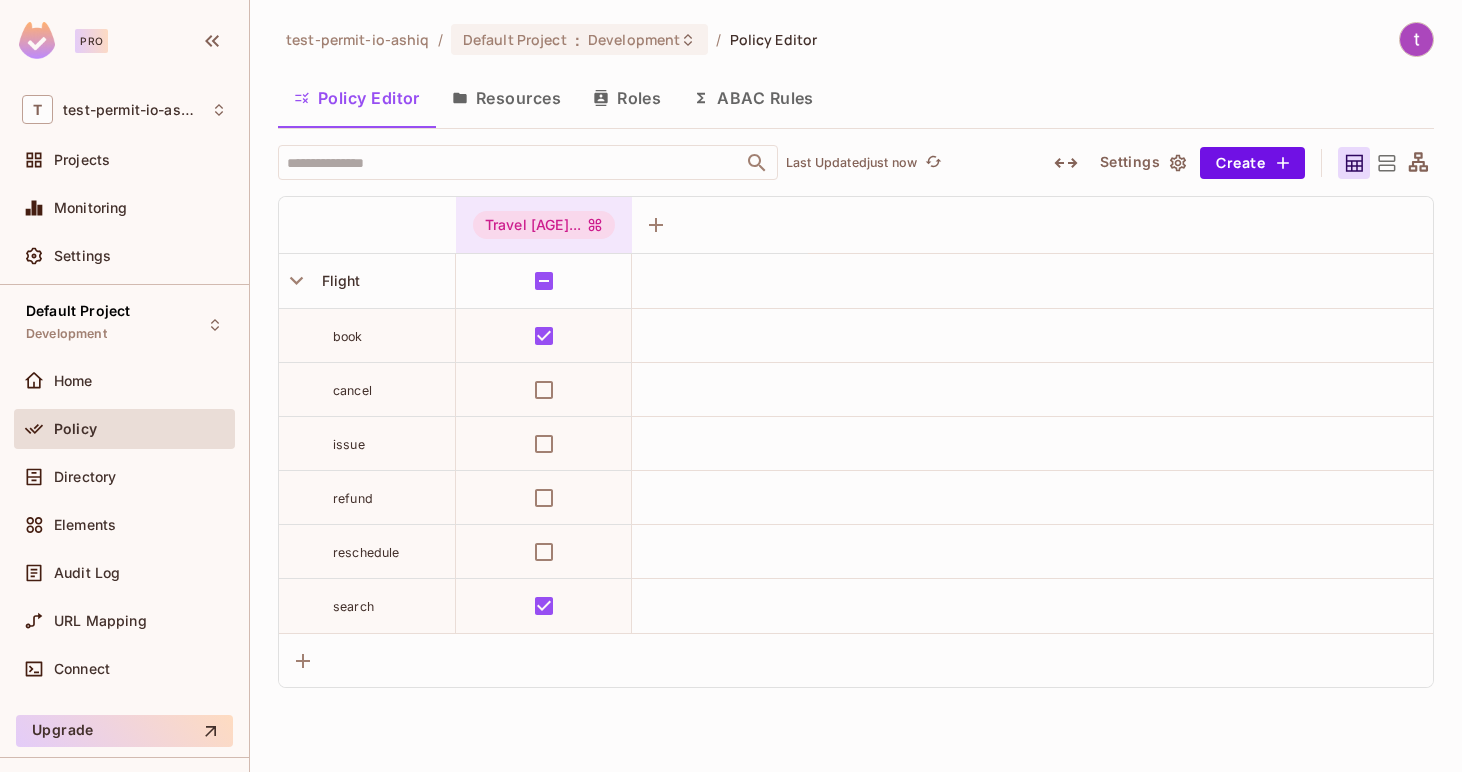 click on "Travel [AGE]..." at bounding box center (544, 225) 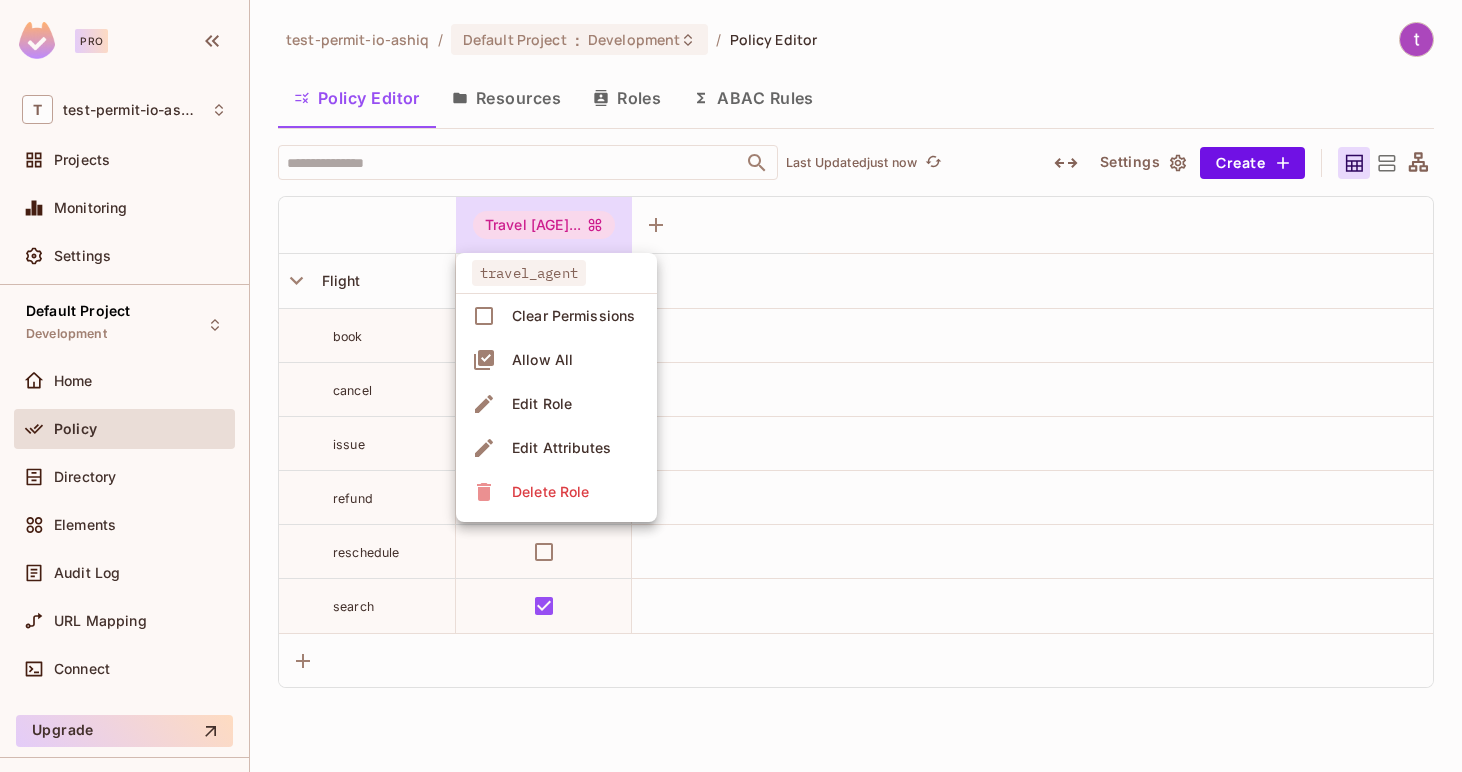 click on "Delete Role" at bounding box center (550, 492) 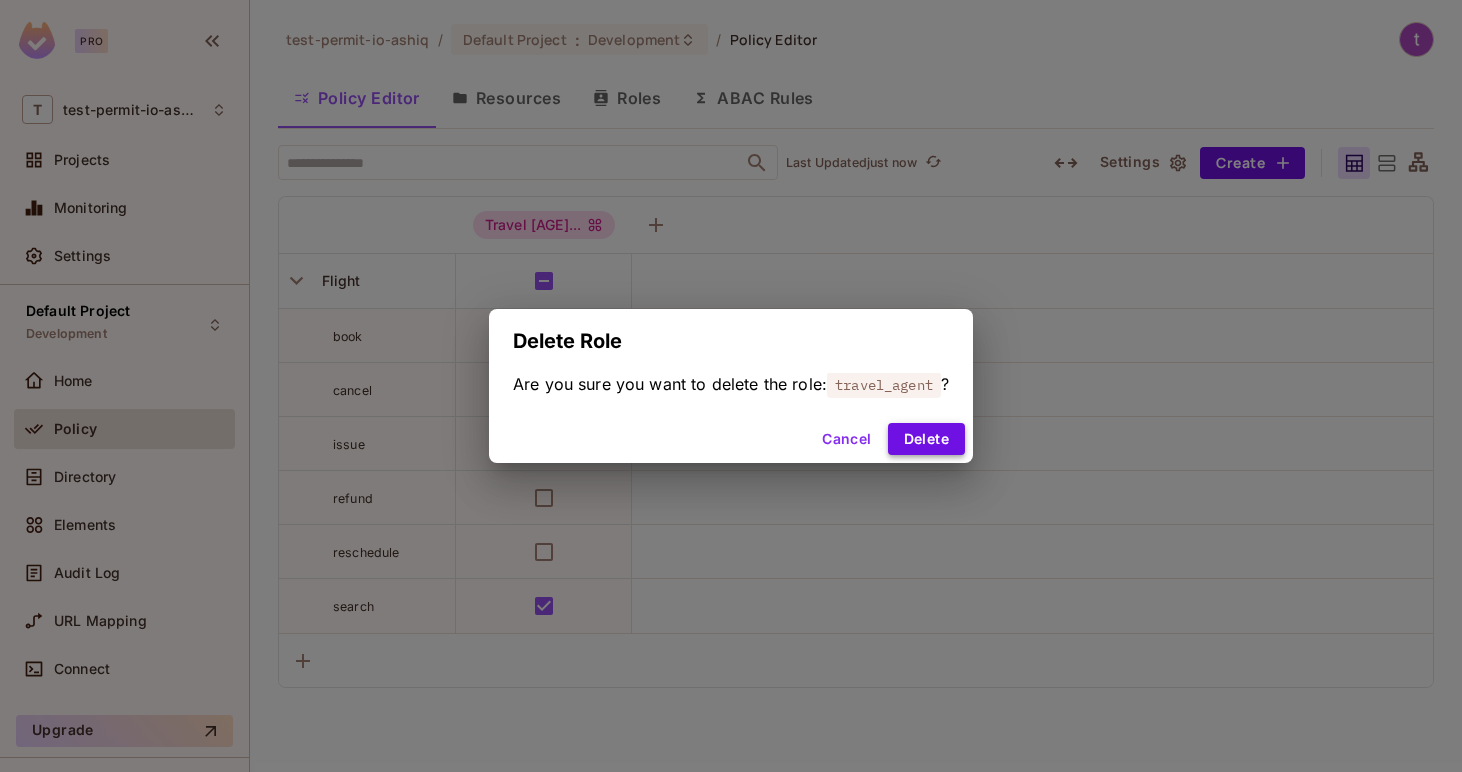click on "Delete" at bounding box center [926, 439] 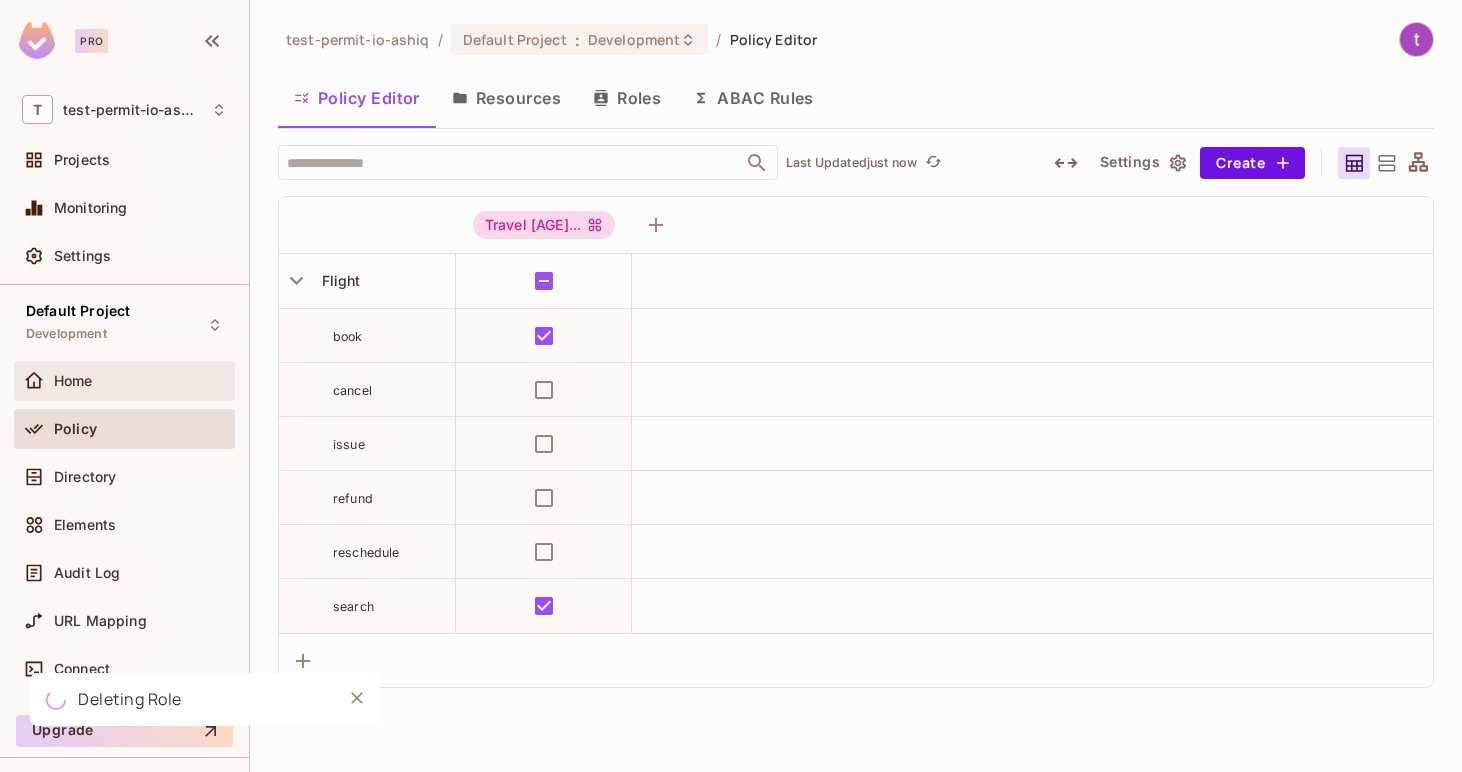 click on "Home" at bounding box center (140, 381) 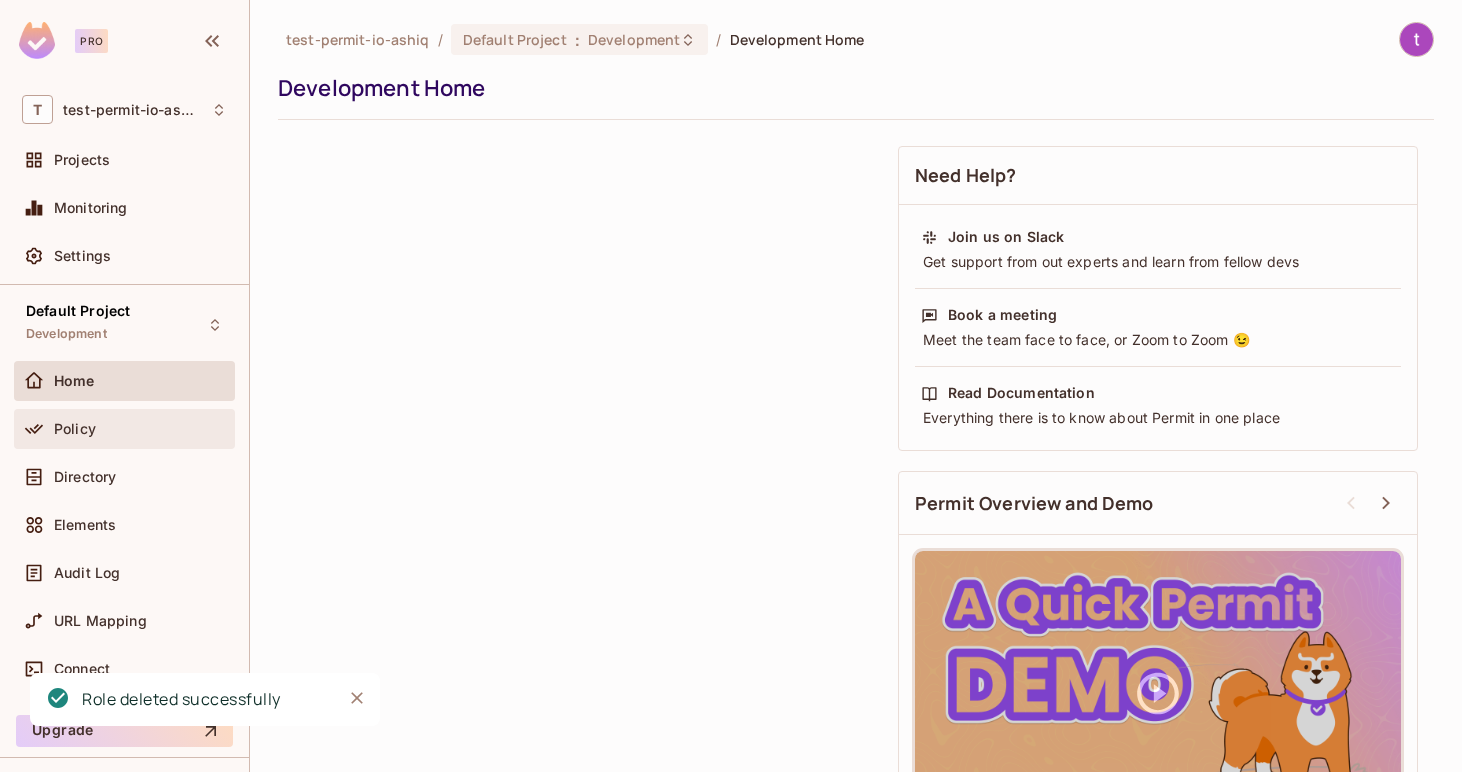 click on "Policy" at bounding box center [124, 429] 